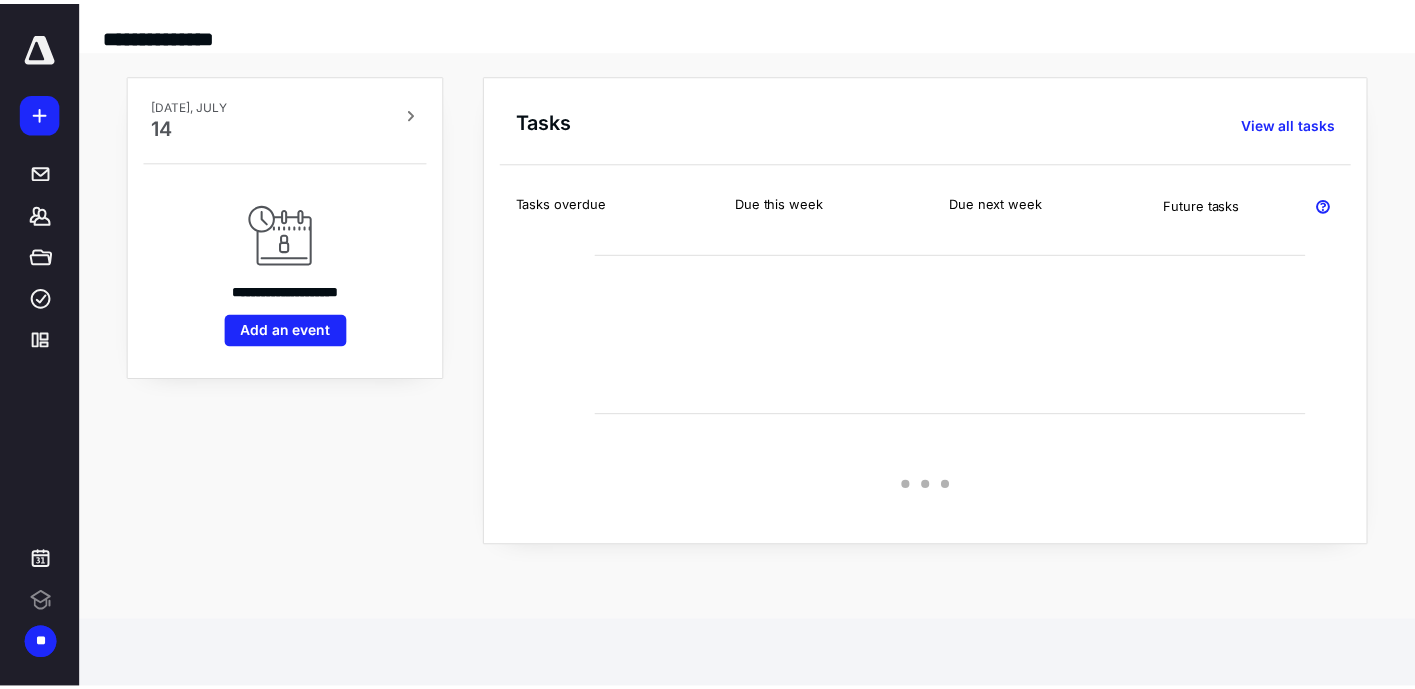 scroll, scrollTop: 0, scrollLeft: 0, axis: both 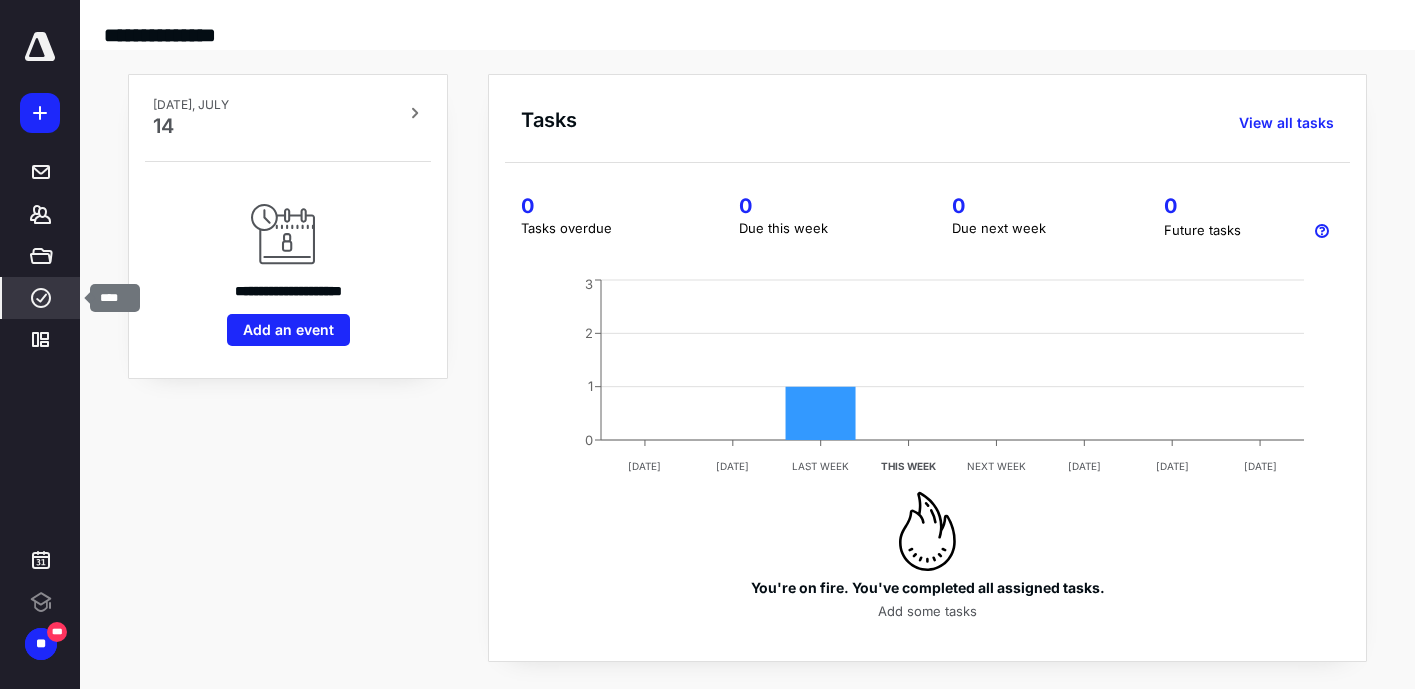 click 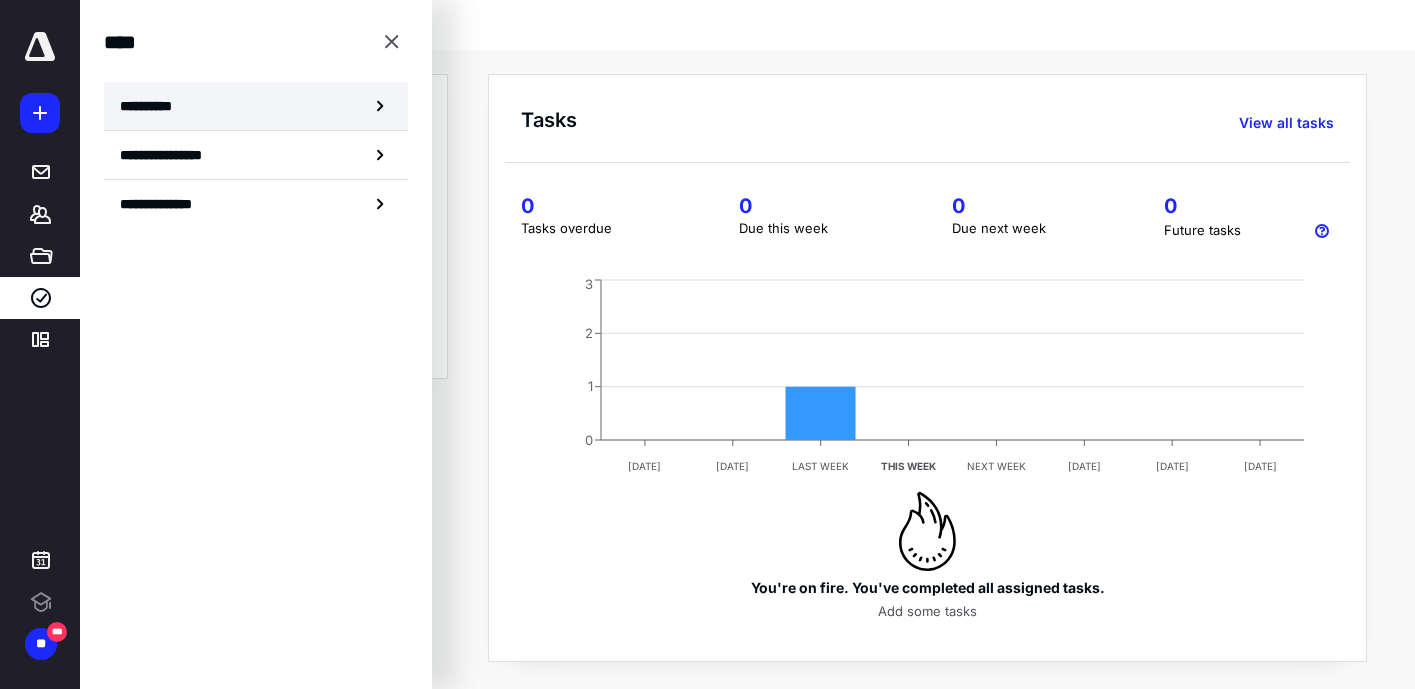 click on "**********" at bounding box center [256, 106] 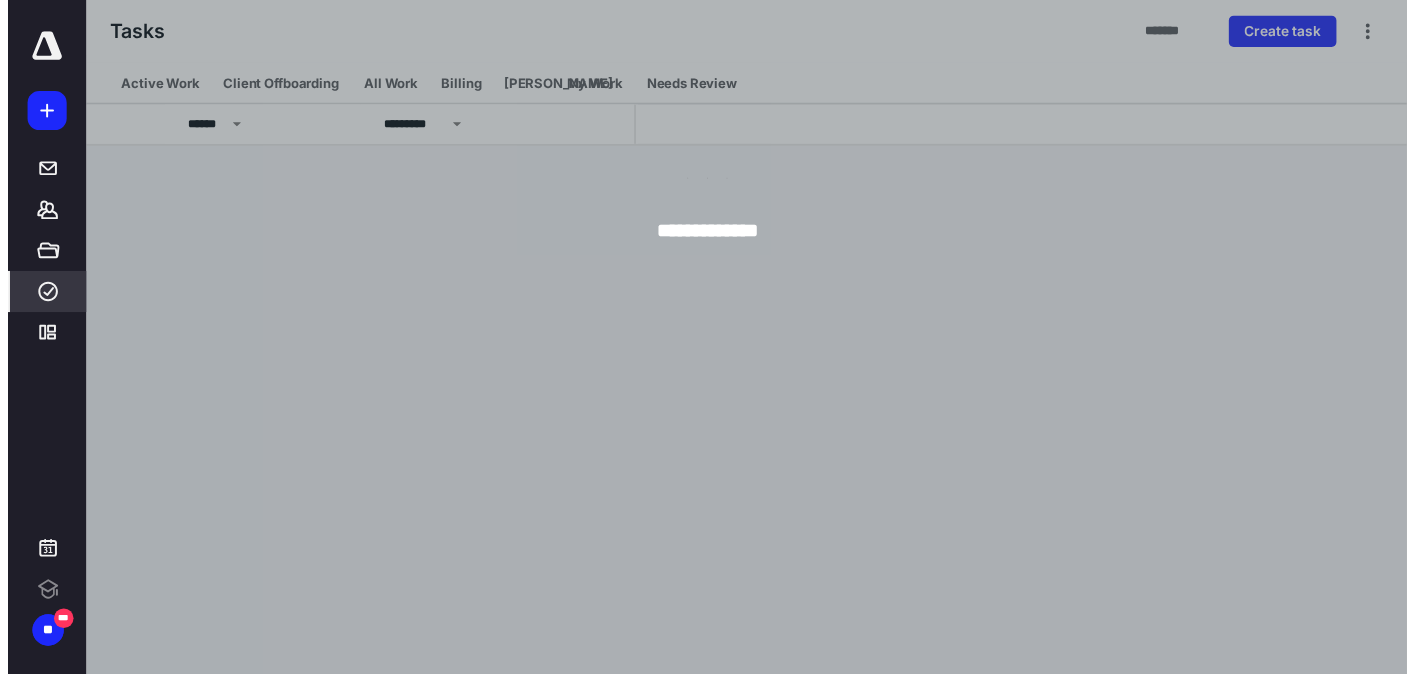 scroll, scrollTop: 0, scrollLeft: 0, axis: both 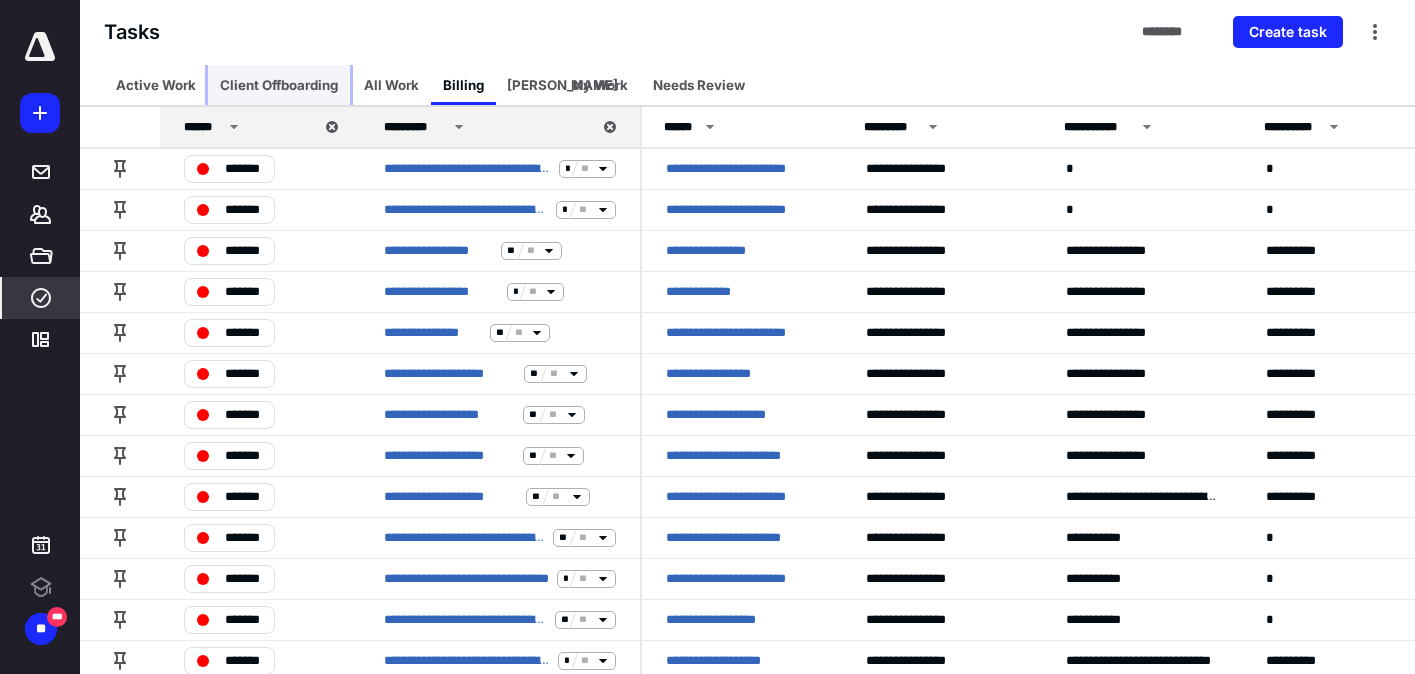 click on "Client Offboarding" at bounding box center [279, 85] 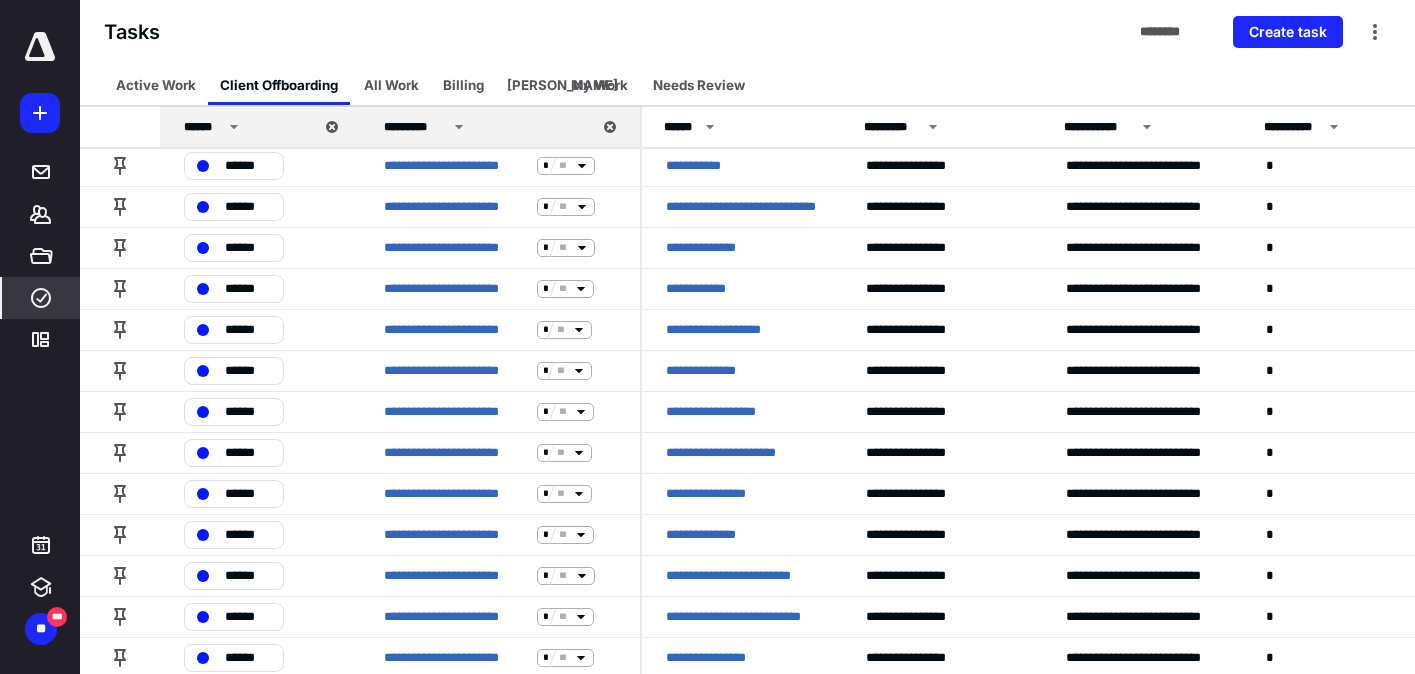 scroll, scrollTop: 4, scrollLeft: 0, axis: vertical 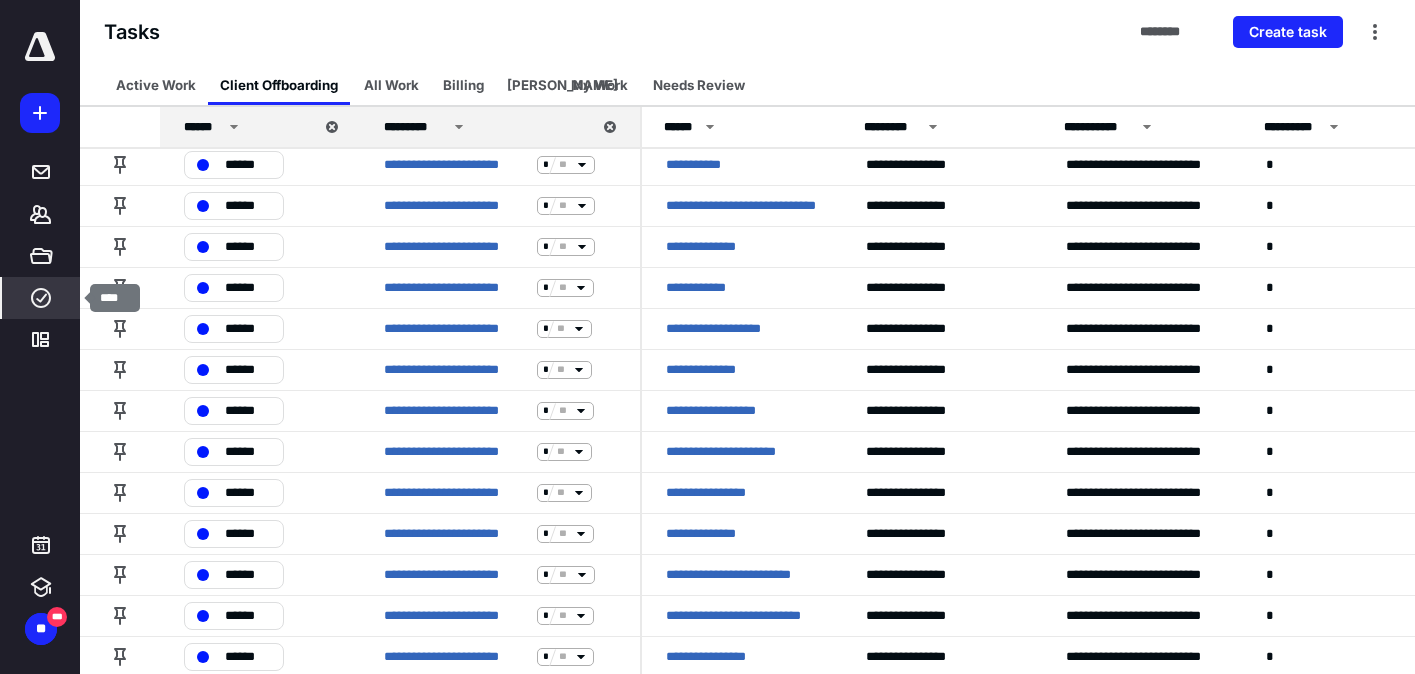click 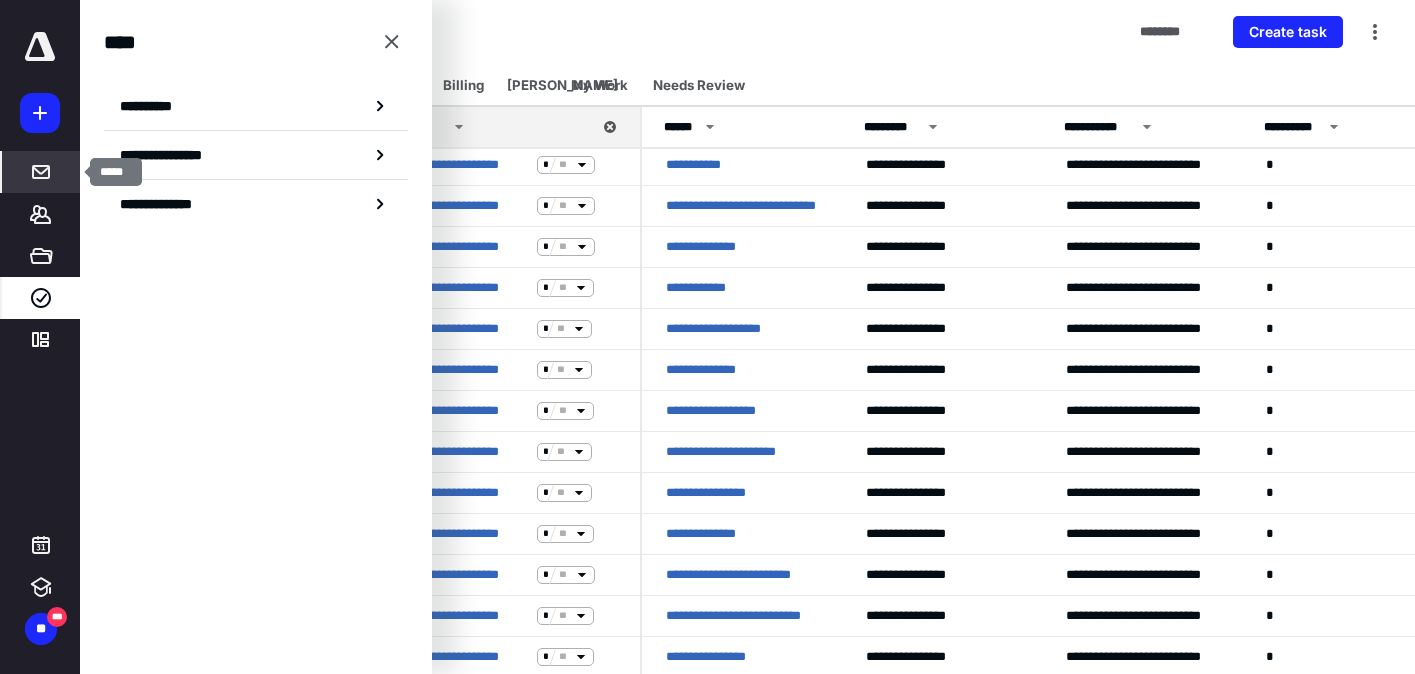 click 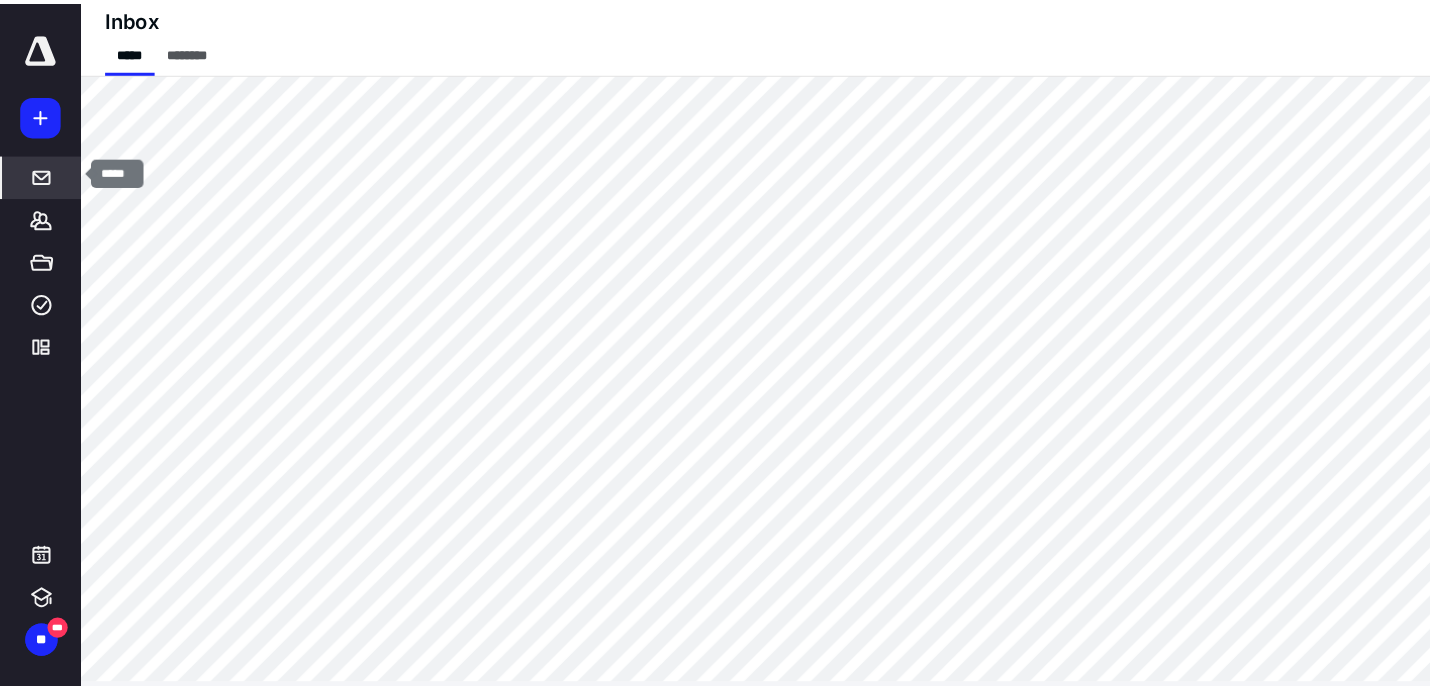 scroll, scrollTop: 0, scrollLeft: 0, axis: both 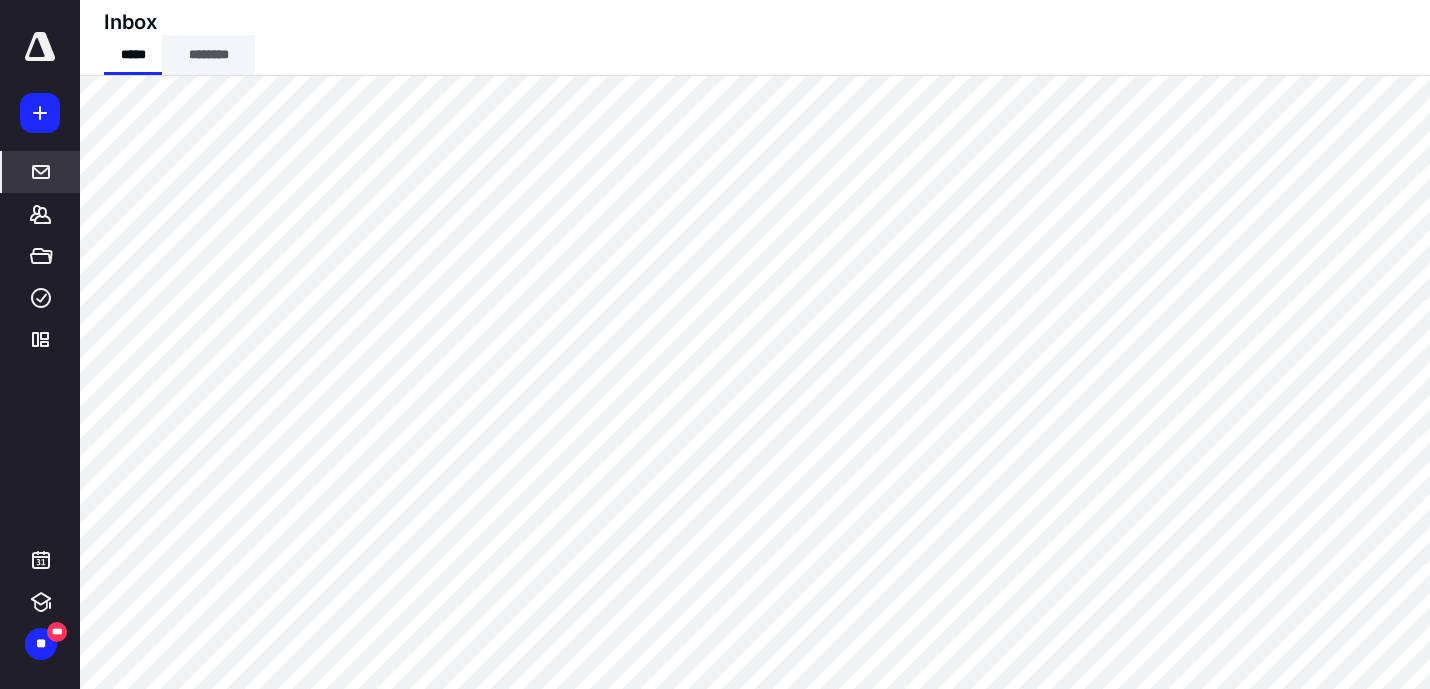 click on "********" at bounding box center [208, 55] 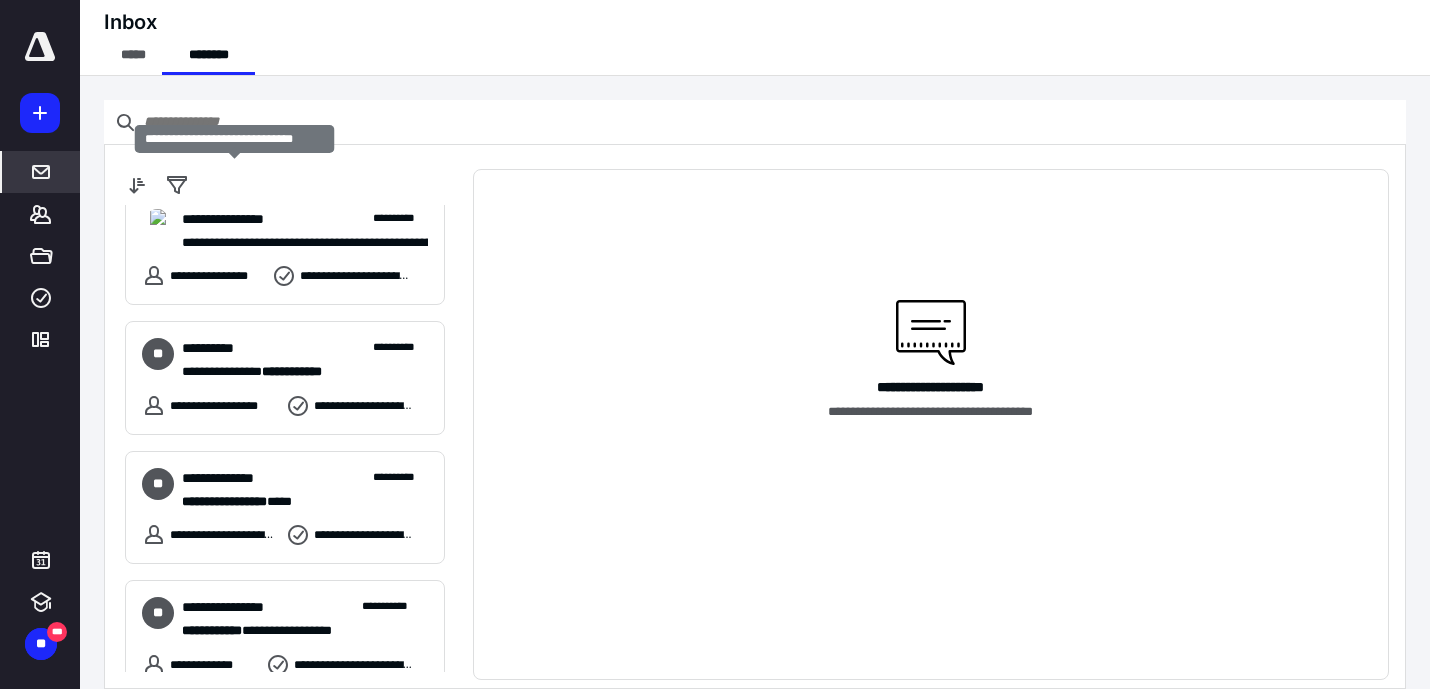 scroll, scrollTop: 424, scrollLeft: 0, axis: vertical 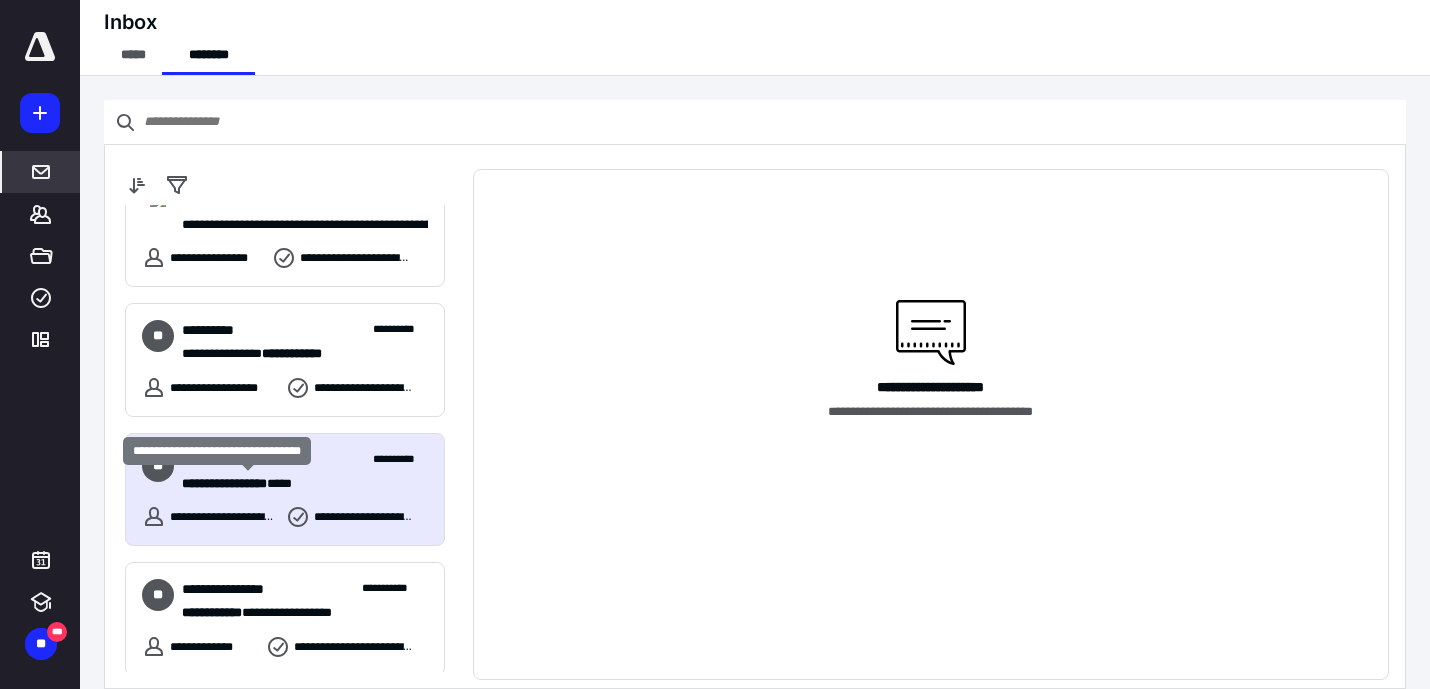 click on "**********" at bounding box center (224, 483) 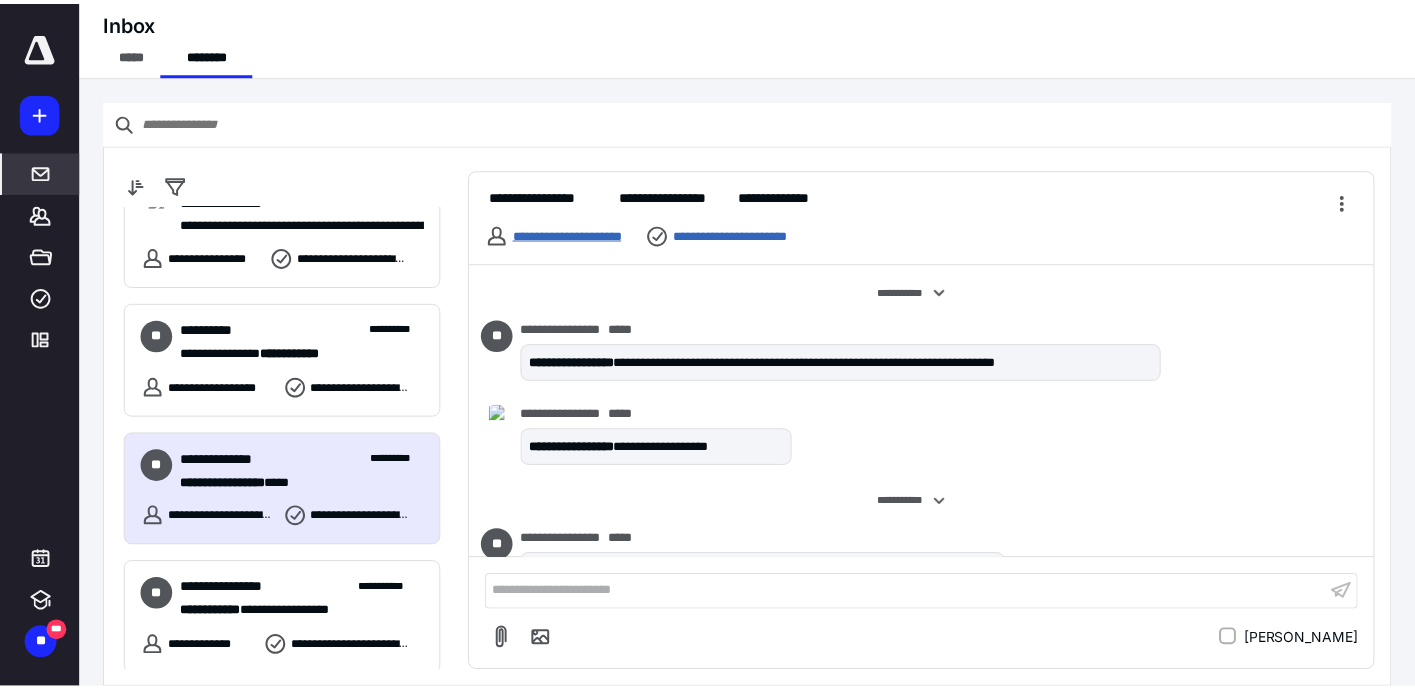 scroll, scrollTop: 178, scrollLeft: 0, axis: vertical 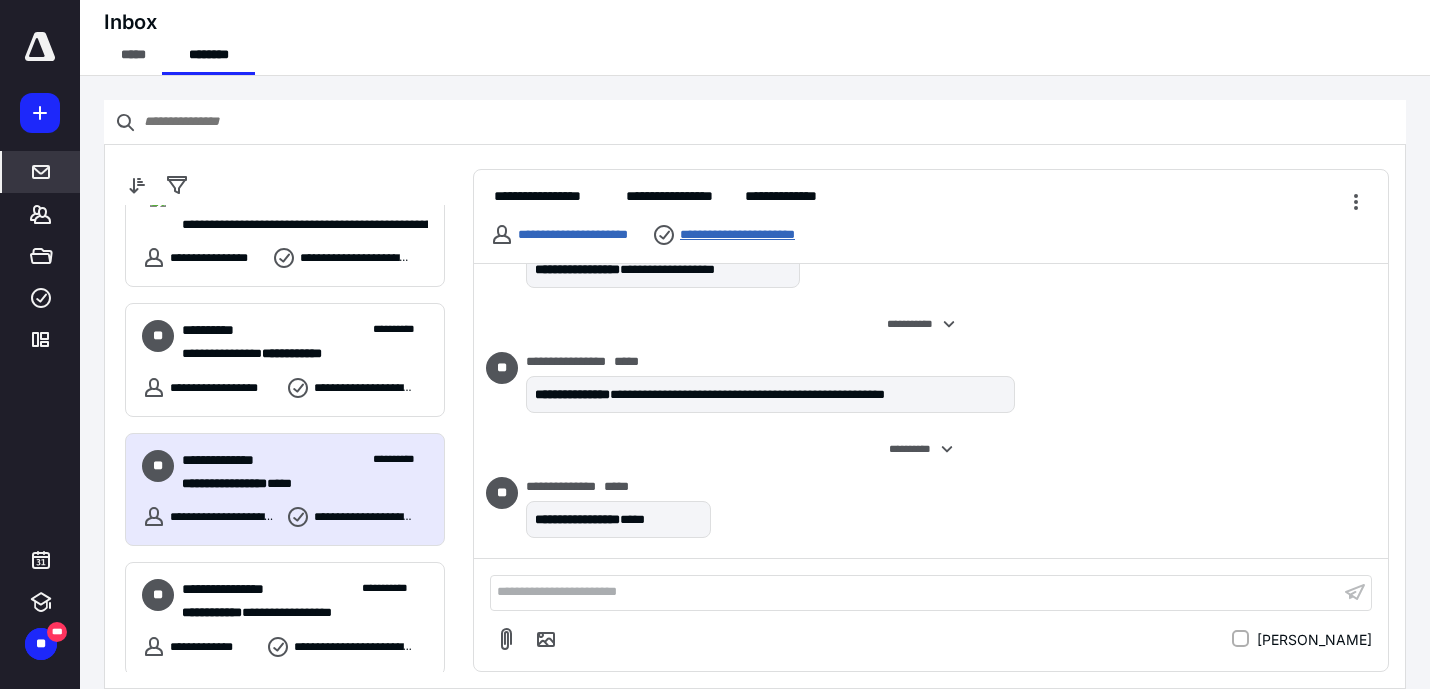 click on "**********" at bounding box center [752, 235] 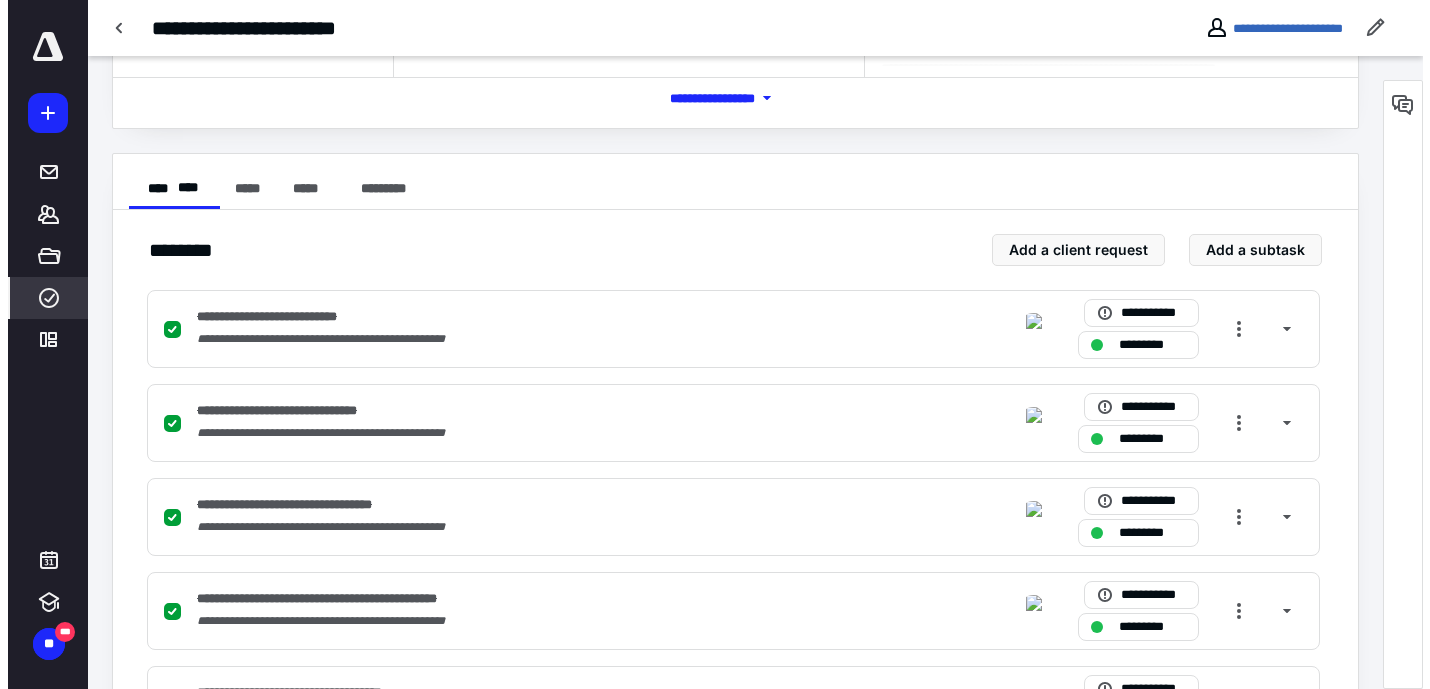 scroll, scrollTop: 0, scrollLeft: 0, axis: both 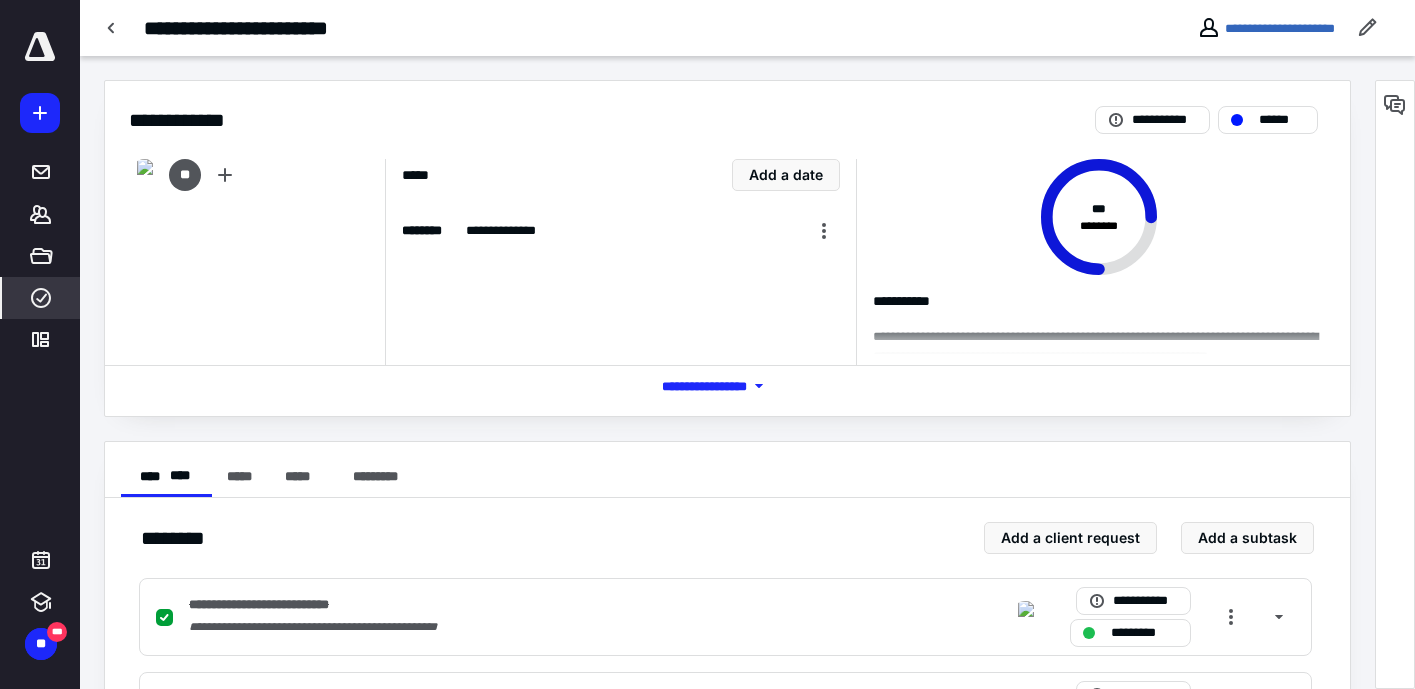 click at bounding box center [112, 28] 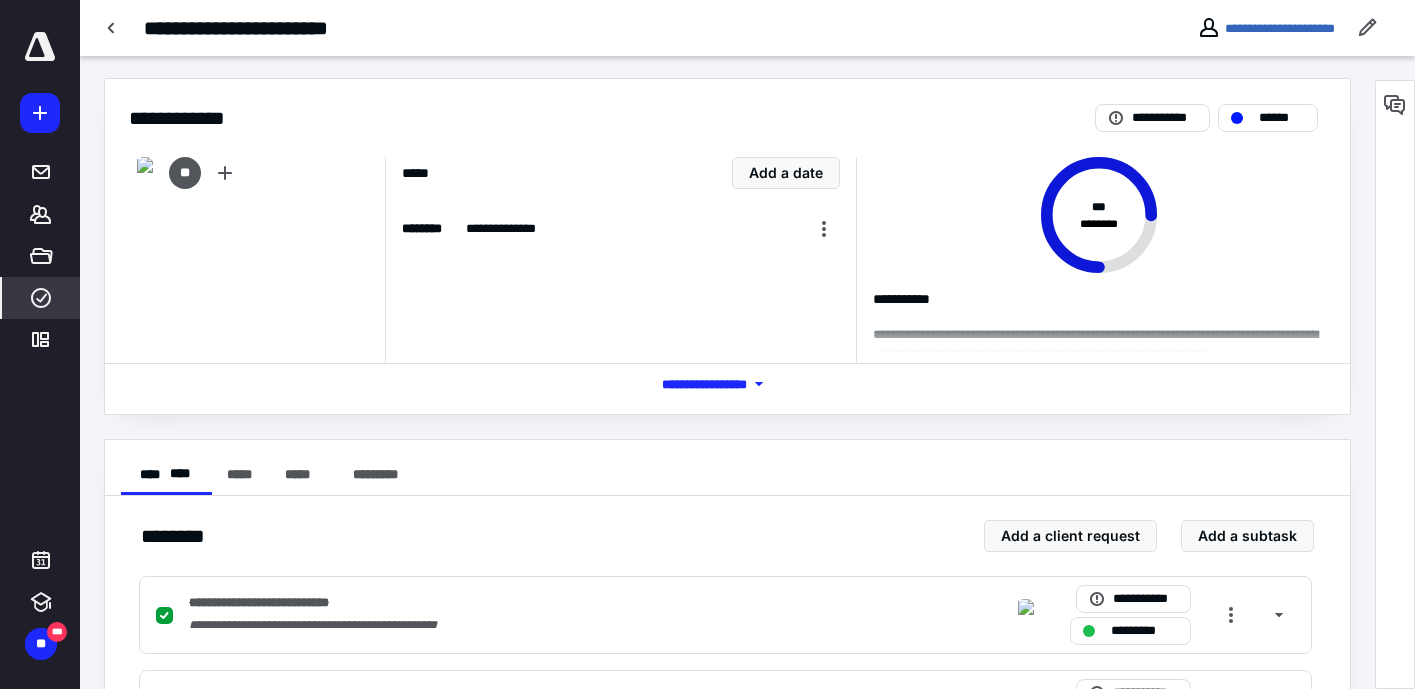 scroll, scrollTop: 0, scrollLeft: 0, axis: both 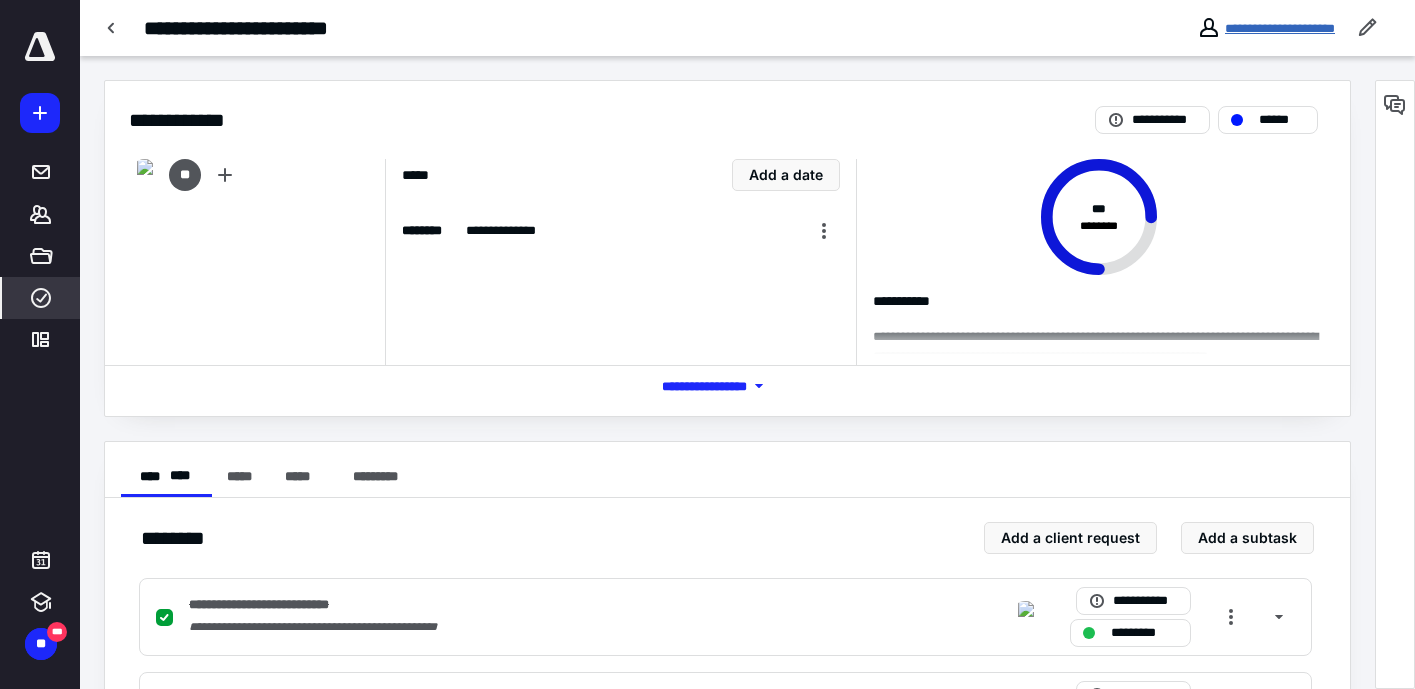 click on "**********" at bounding box center [1280, 28] 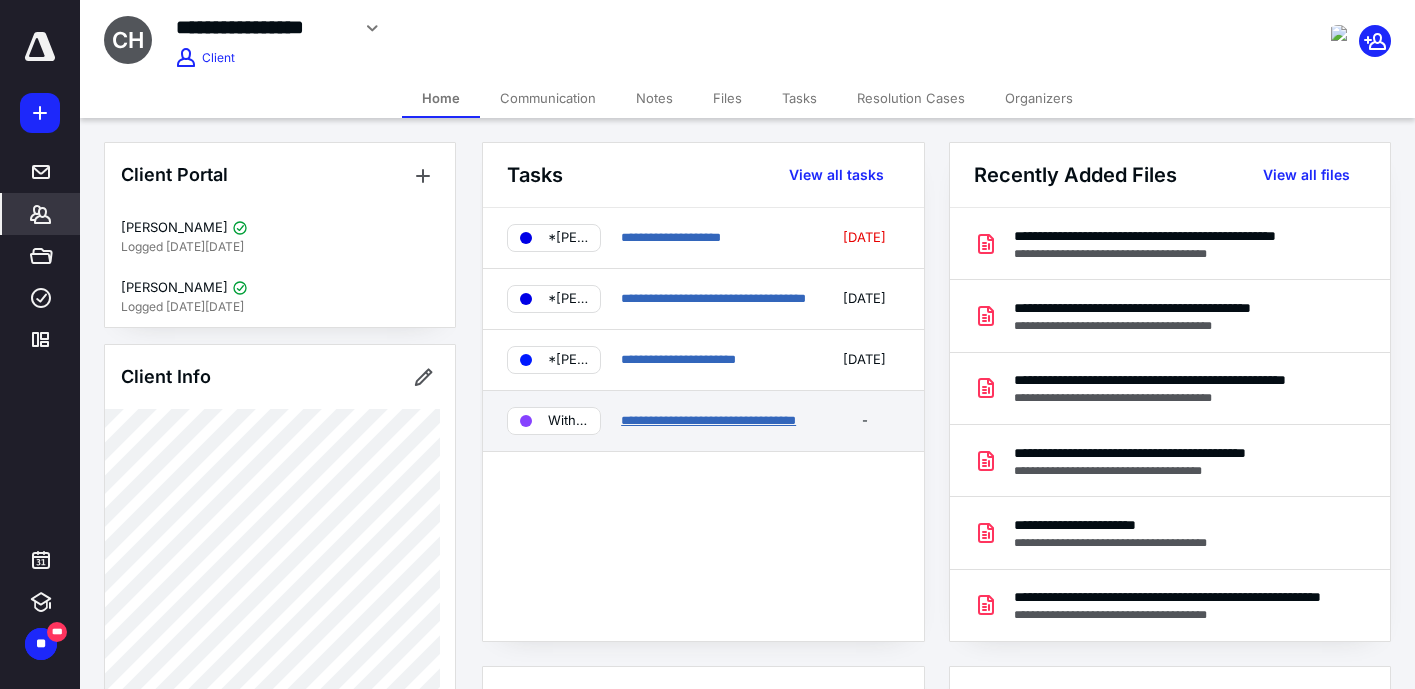 click on "**********" at bounding box center (708, 420) 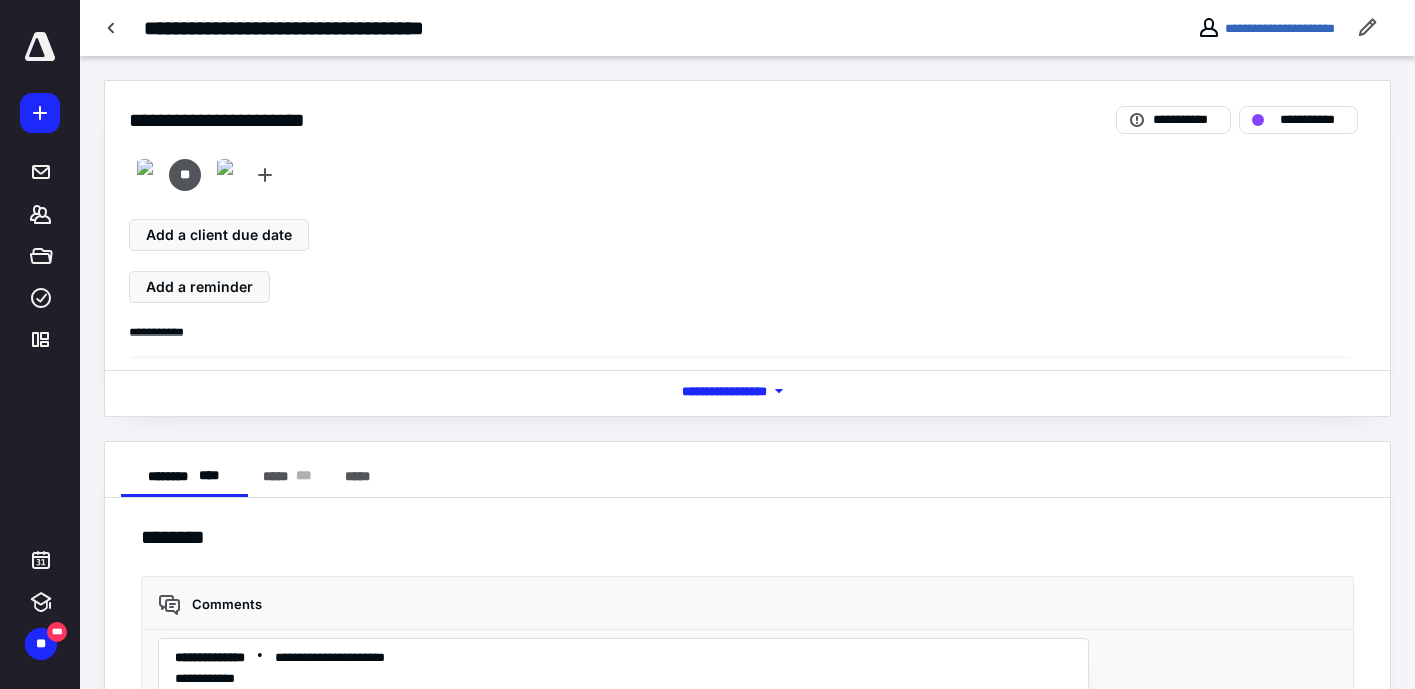 scroll, scrollTop: 698, scrollLeft: 0, axis: vertical 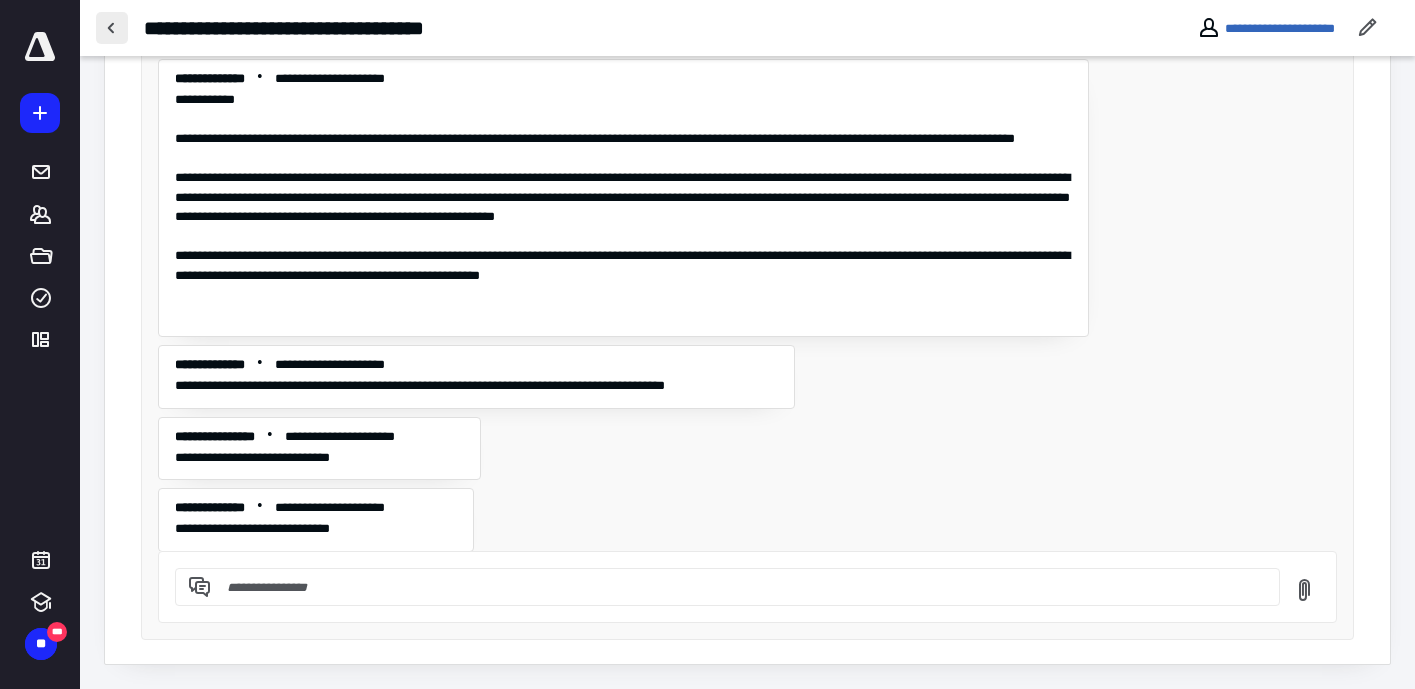 click at bounding box center (112, 28) 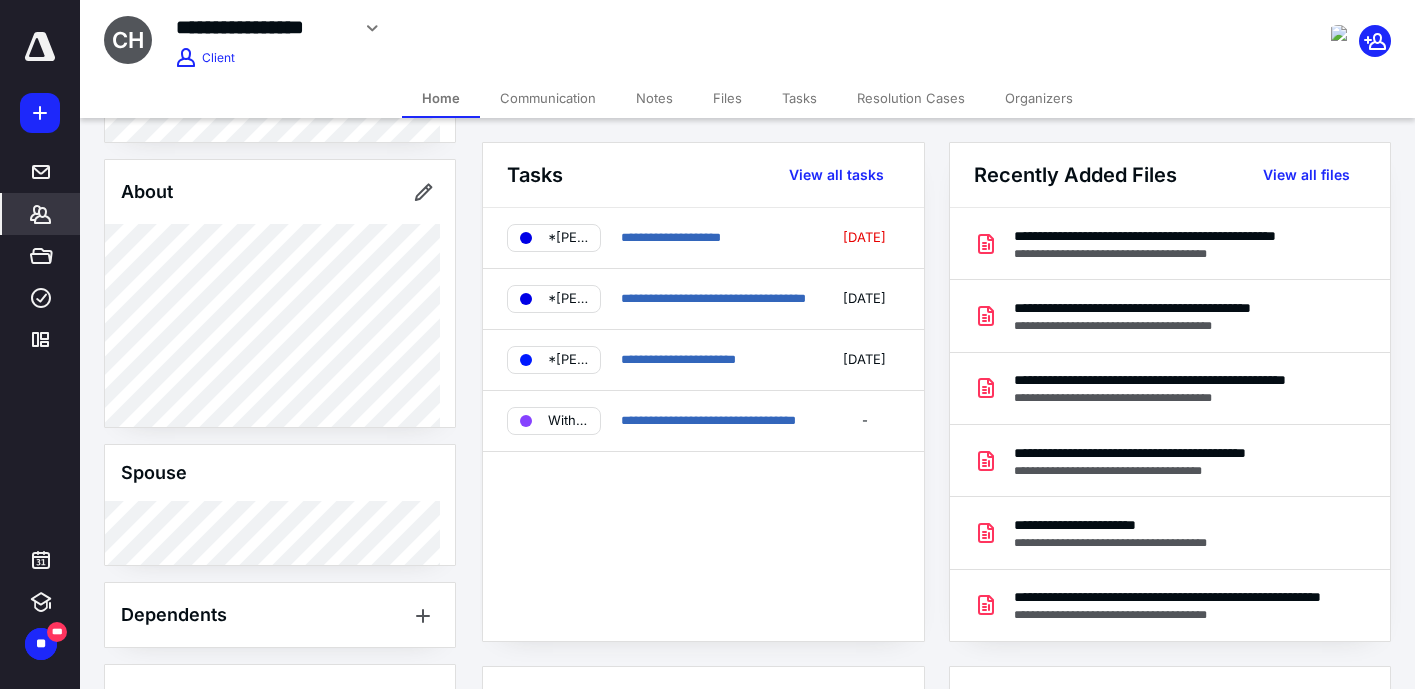 scroll, scrollTop: 864, scrollLeft: 0, axis: vertical 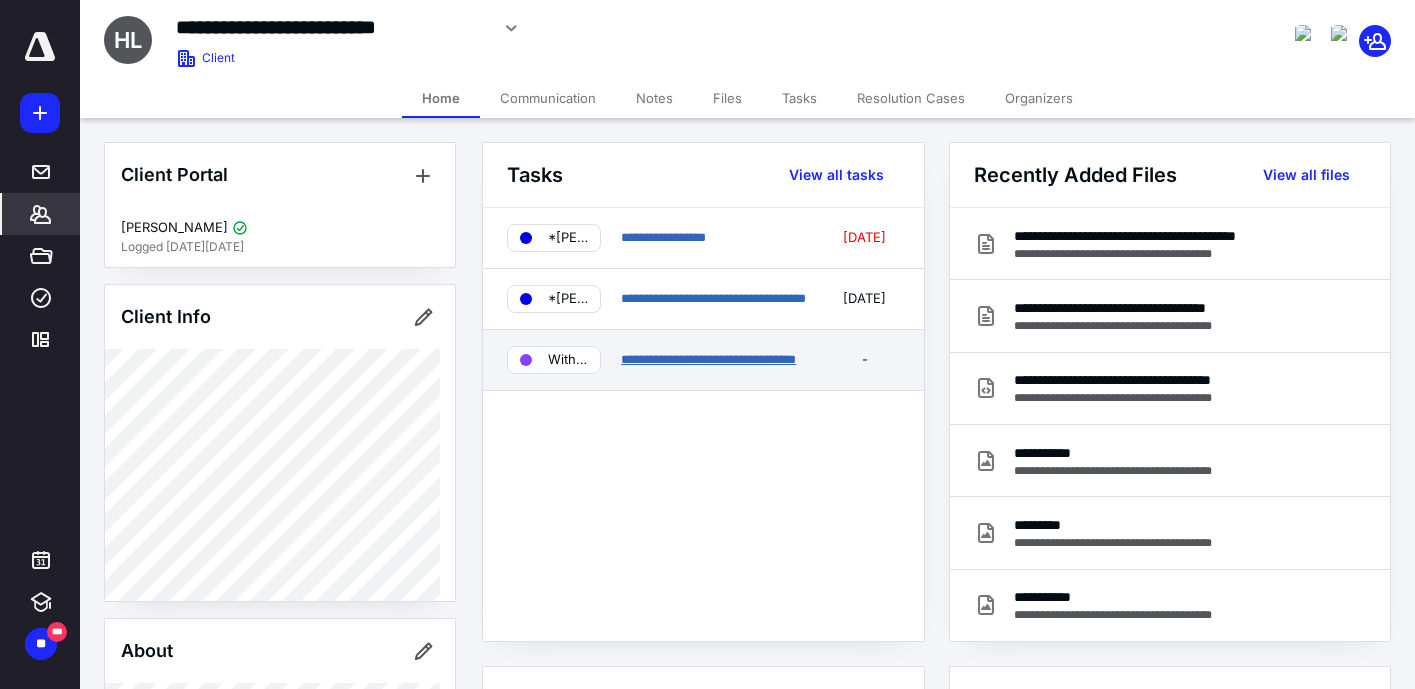 click on "**********" at bounding box center (708, 359) 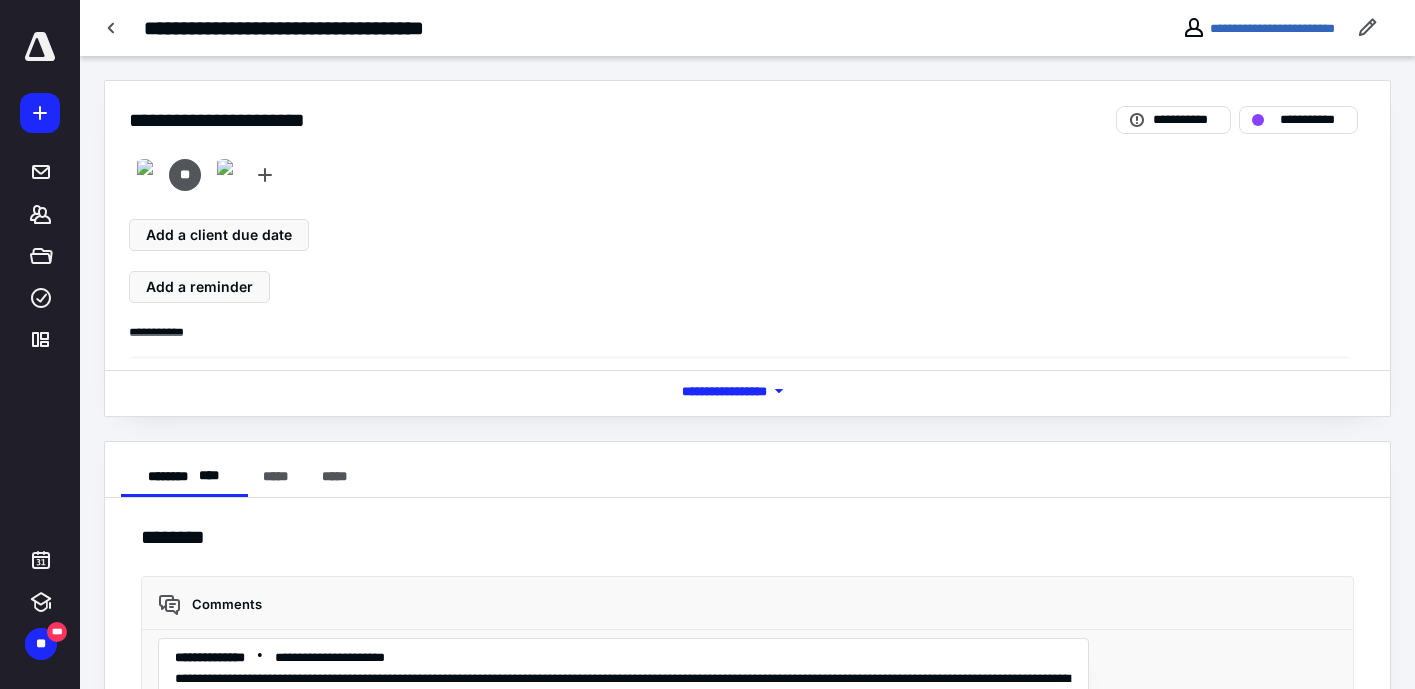 scroll, scrollTop: 1198, scrollLeft: 0, axis: vertical 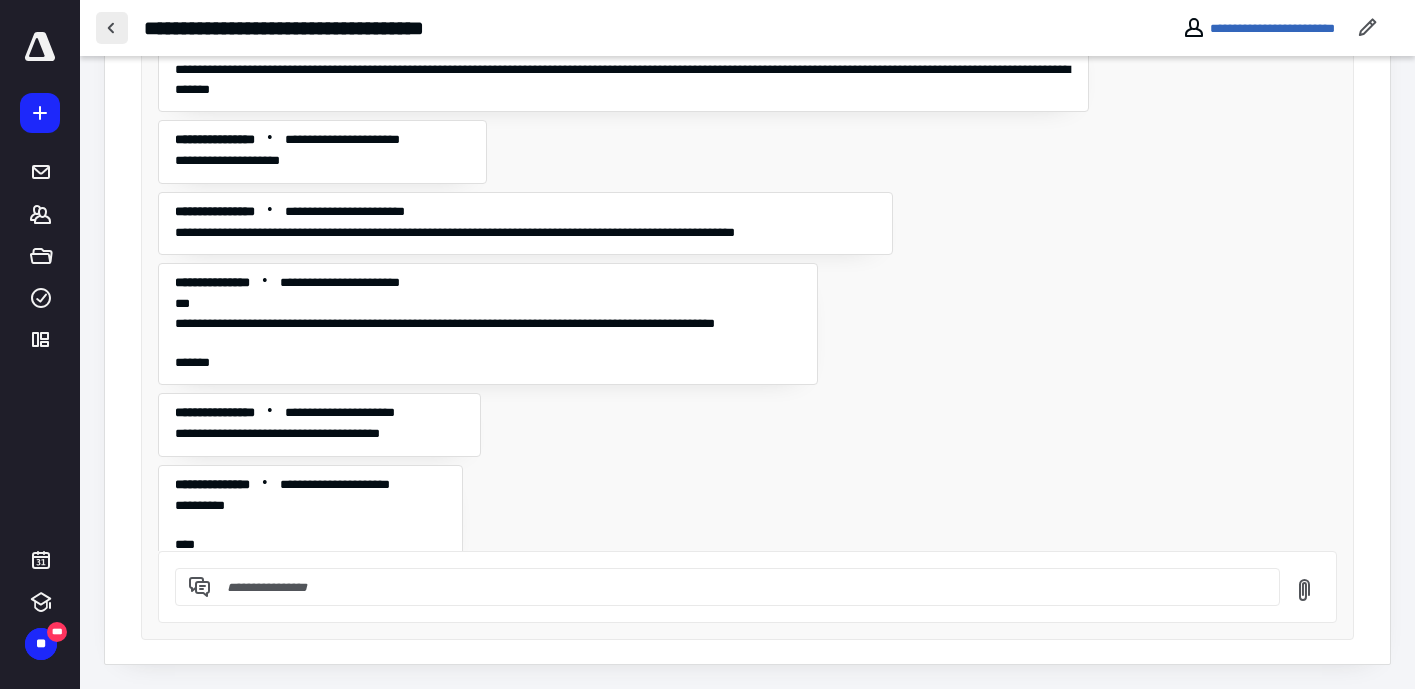 click at bounding box center [112, 28] 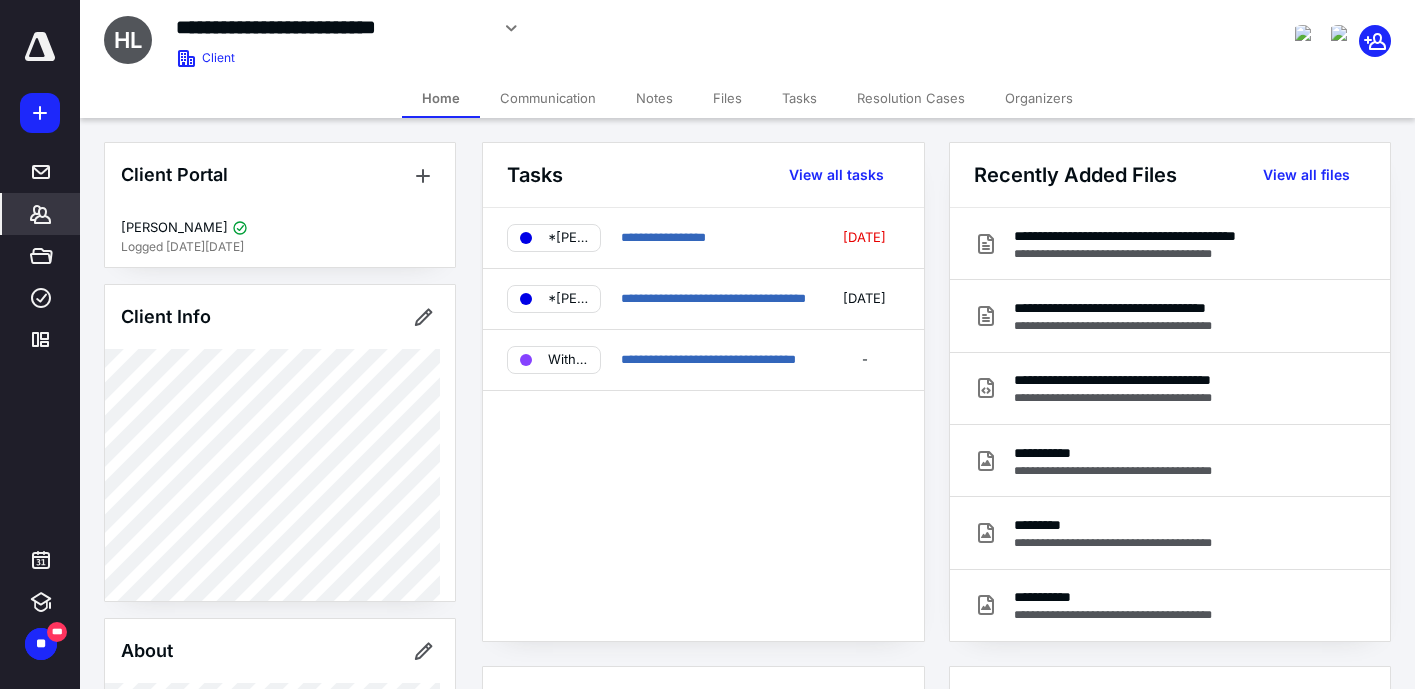 scroll, scrollTop: 518, scrollLeft: 0, axis: vertical 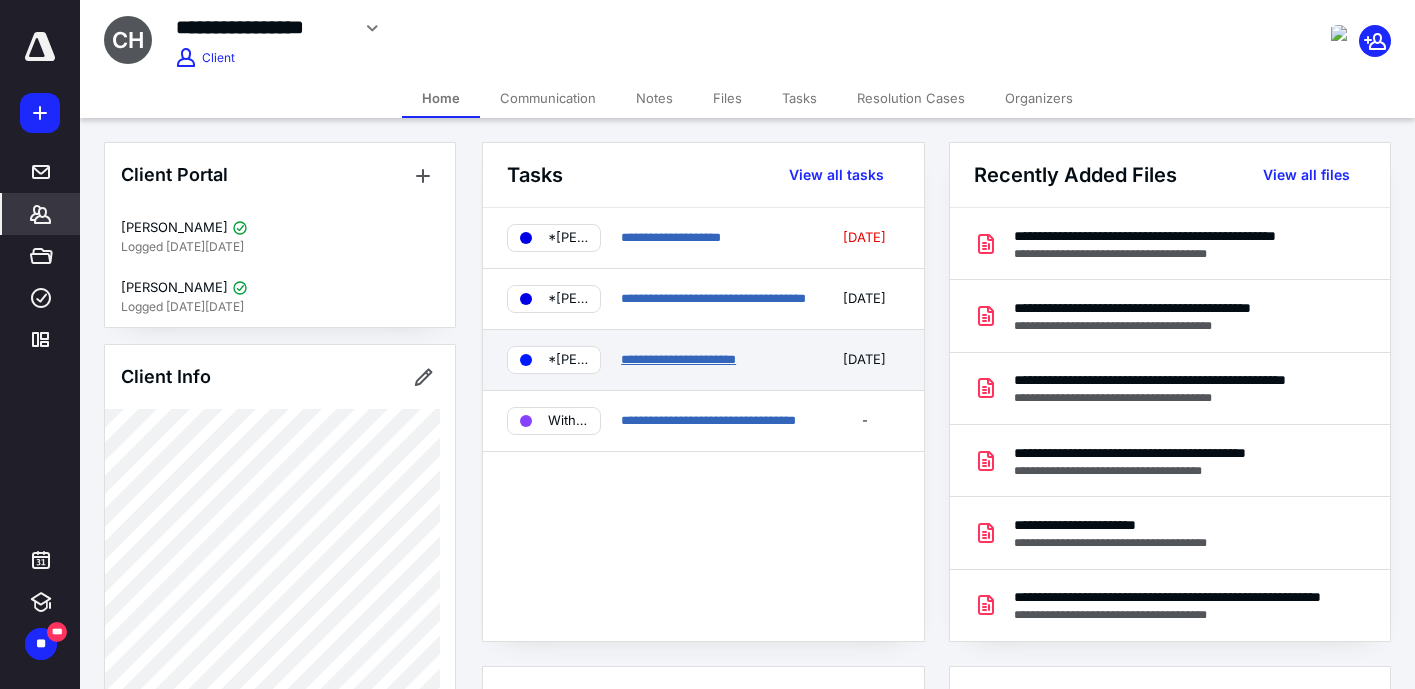 click on "**********" at bounding box center (678, 359) 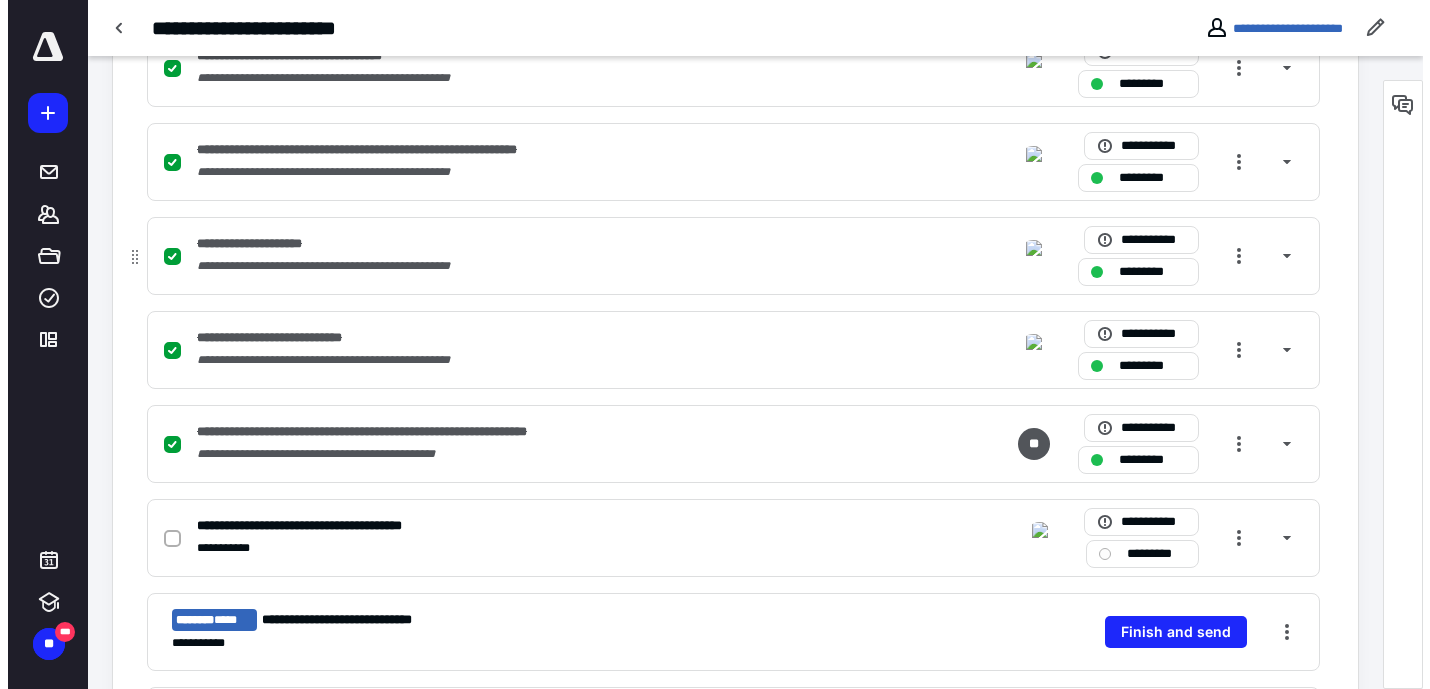 scroll, scrollTop: 1050, scrollLeft: 0, axis: vertical 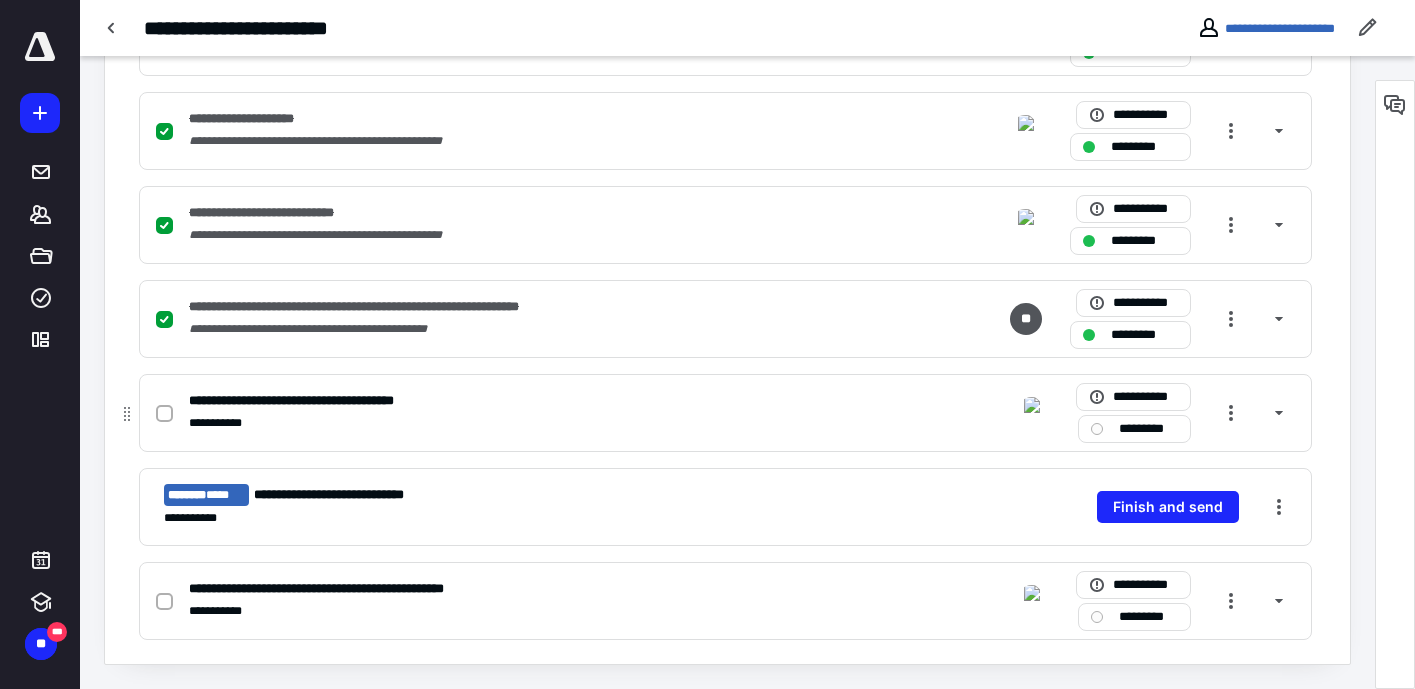 click 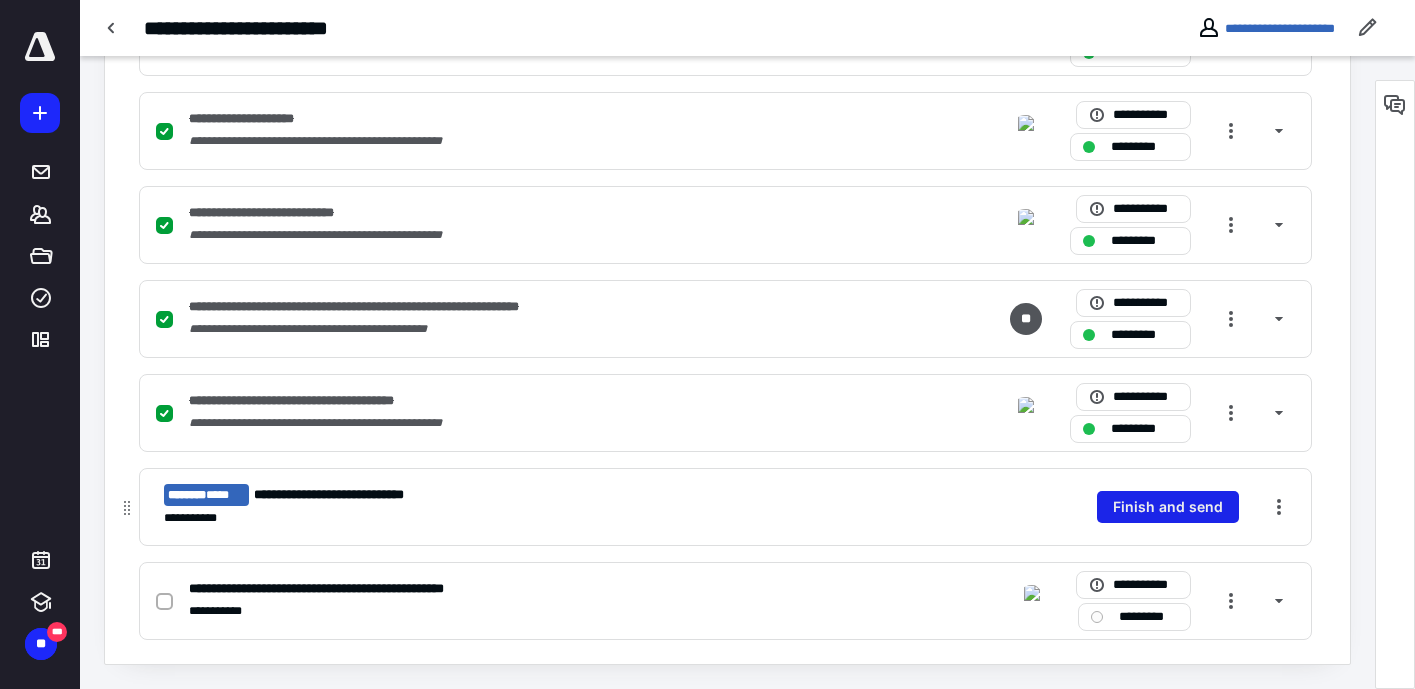 click on "Finish and send" at bounding box center (1168, 507) 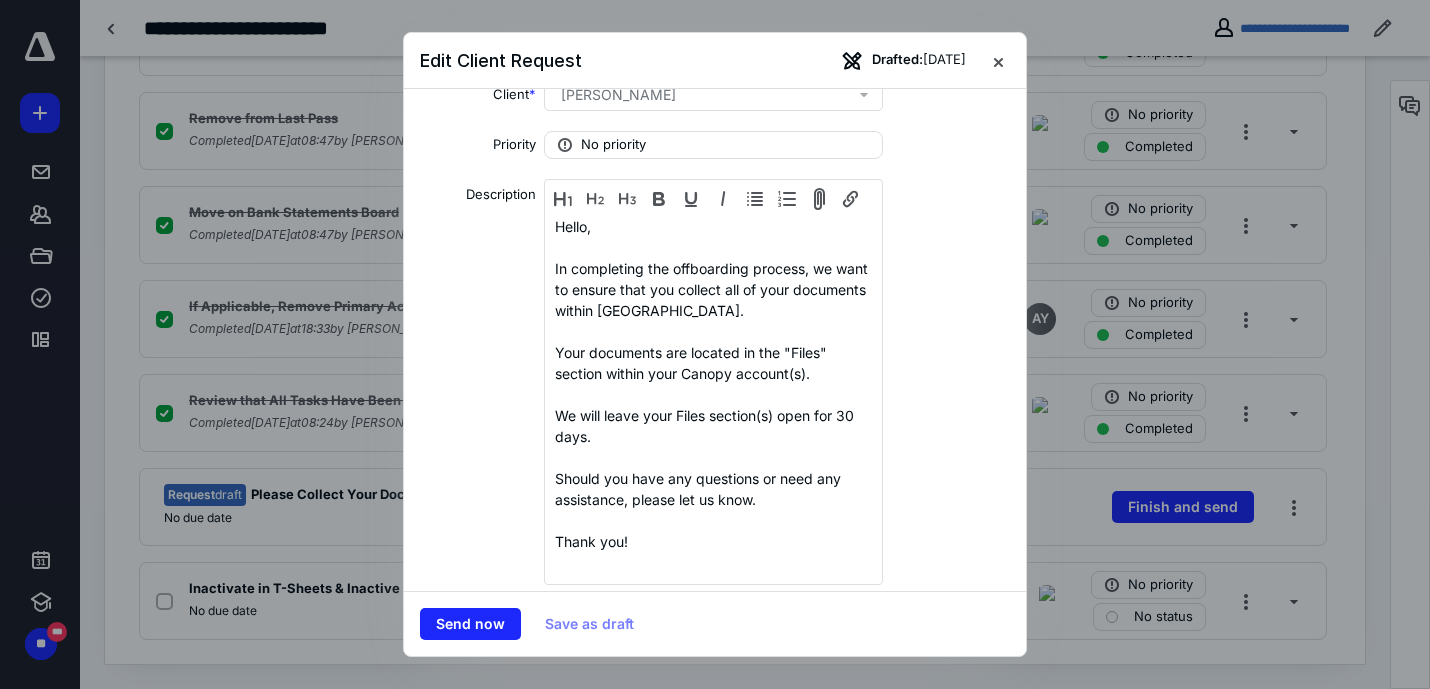 scroll, scrollTop: 305, scrollLeft: 0, axis: vertical 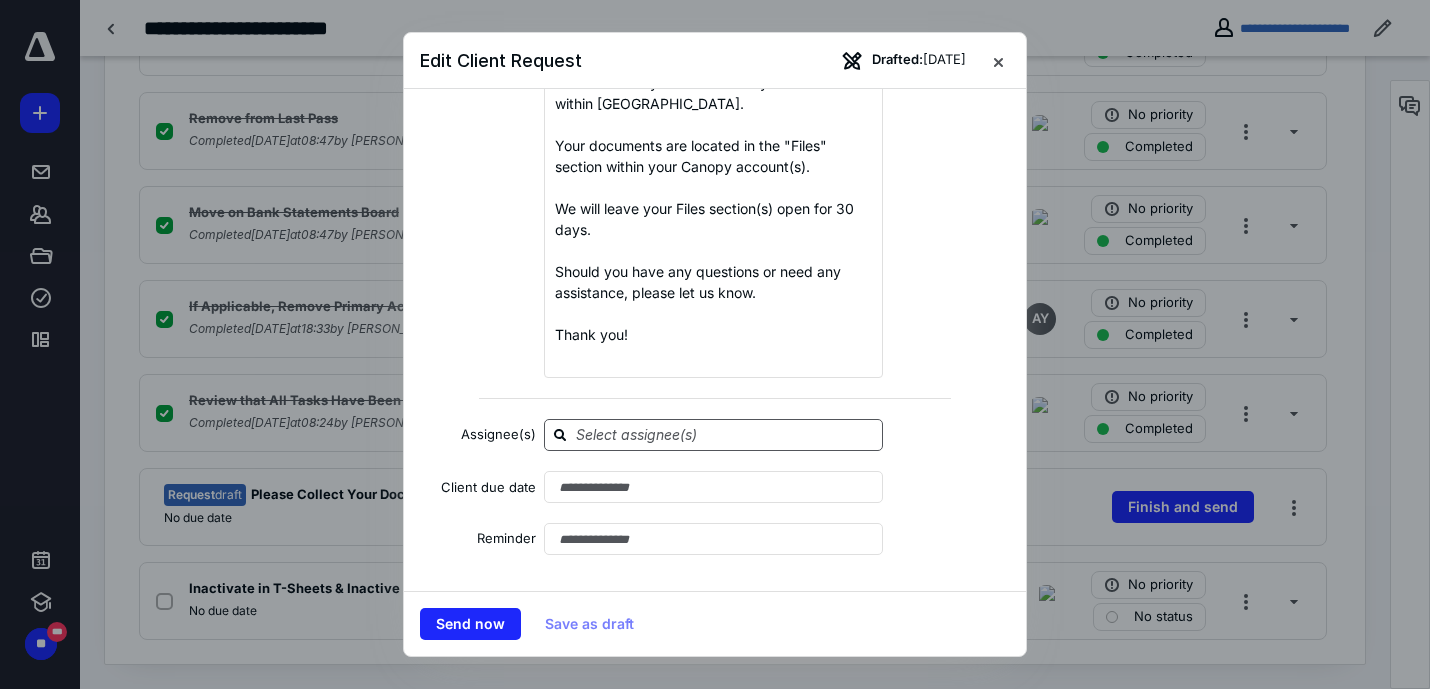 click at bounding box center [725, 434] 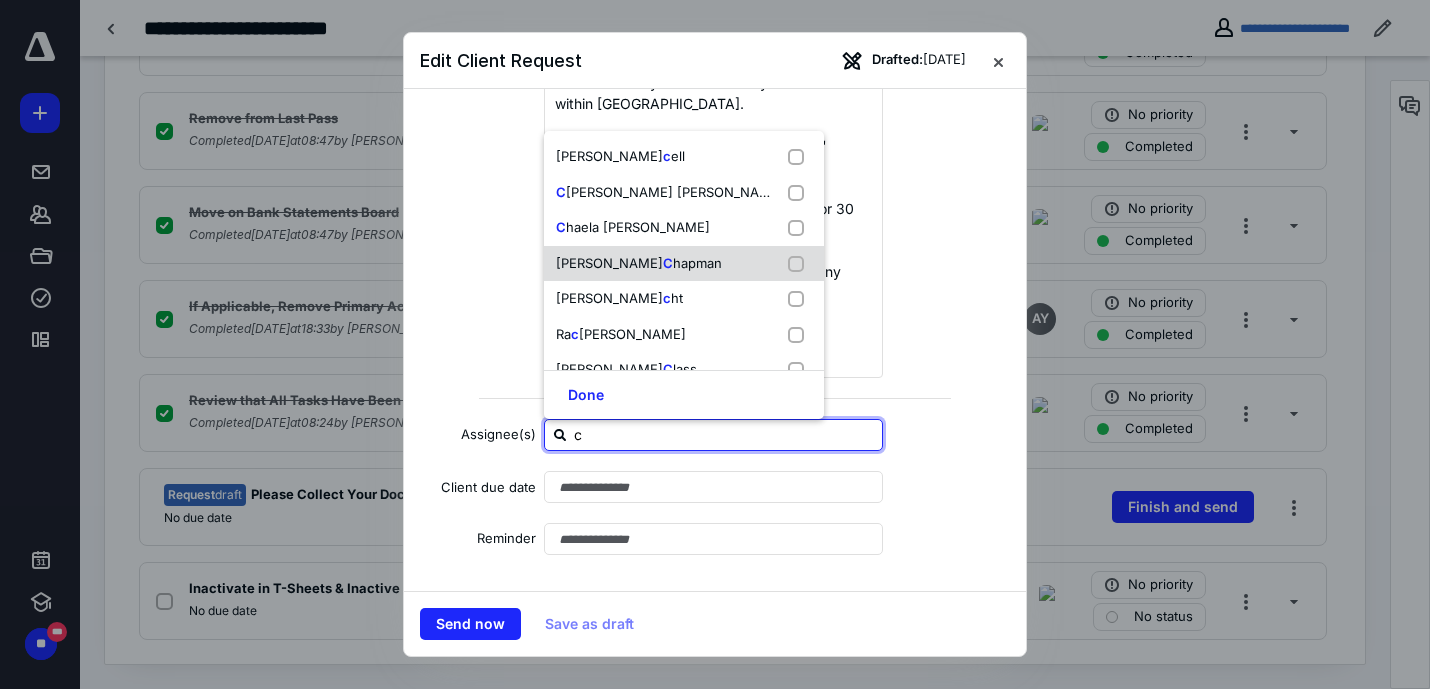 type on "ch" 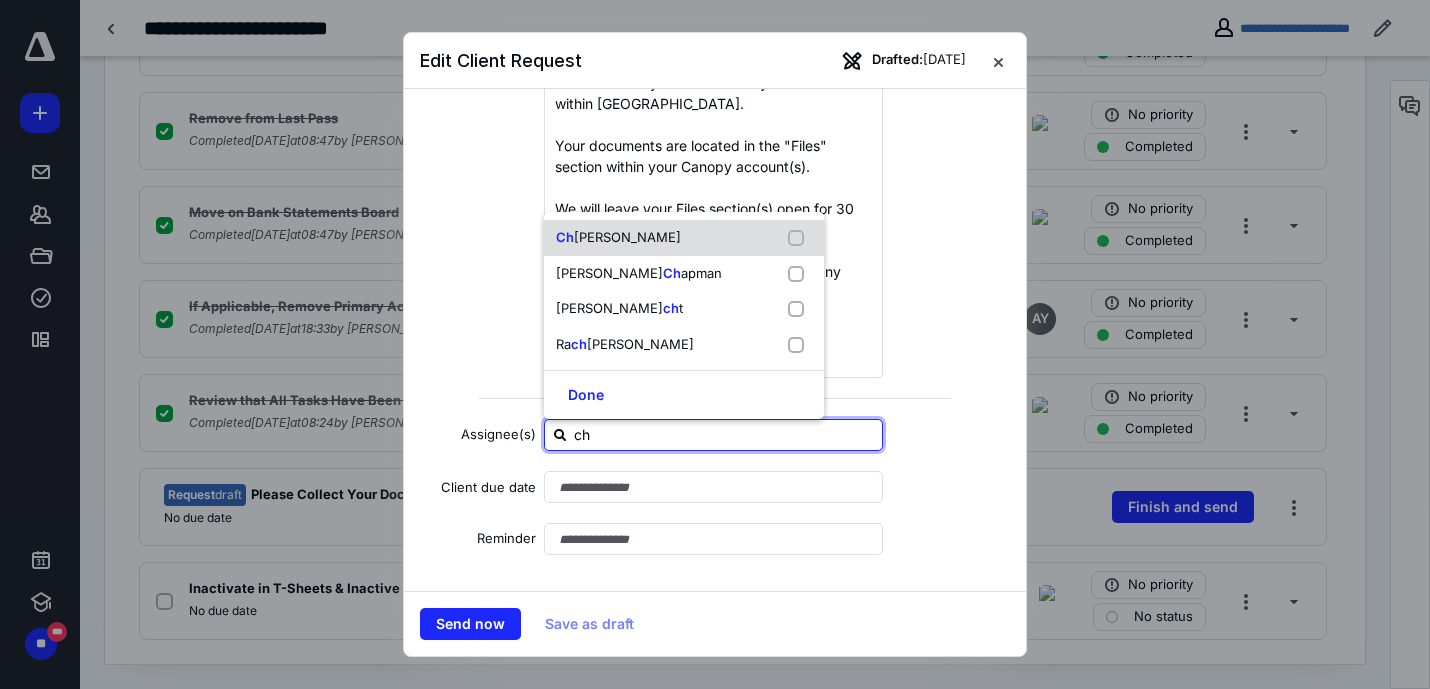click on "Ch aela Redd" at bounding box center [684, 238] 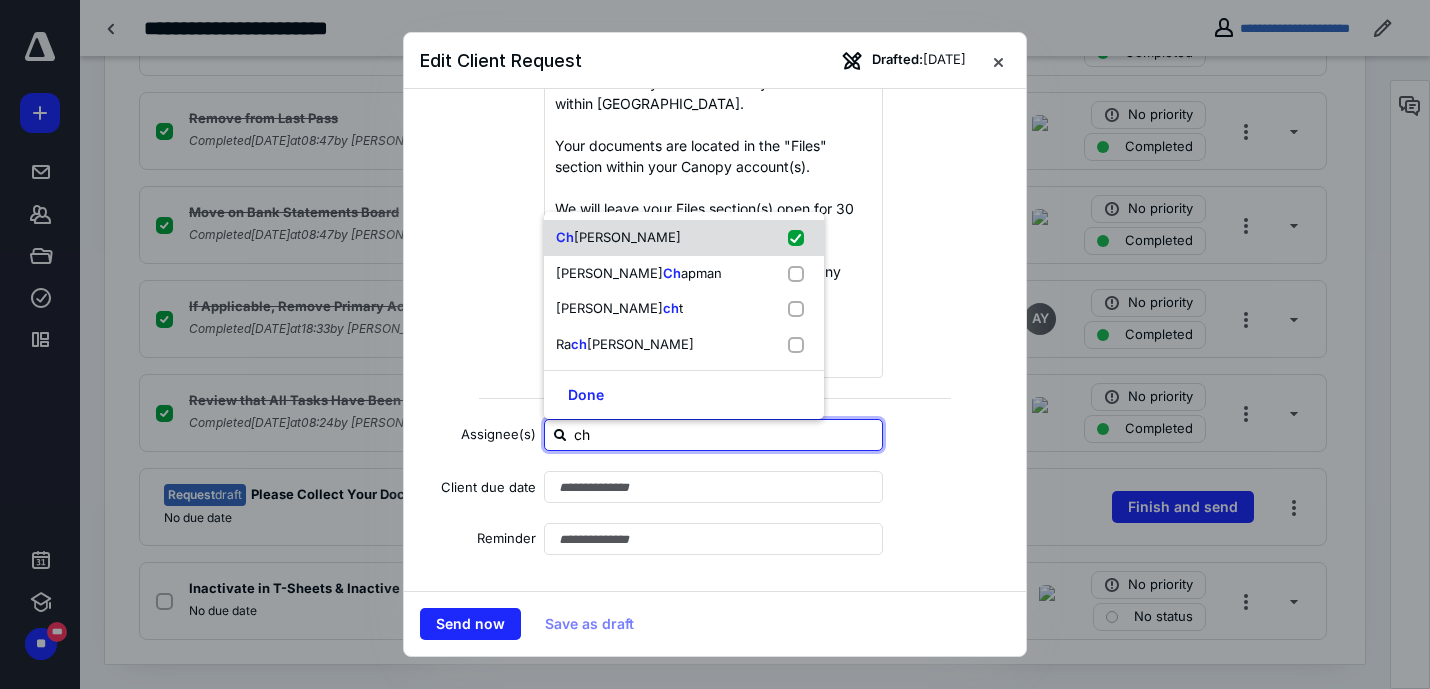 checkbox on "true" 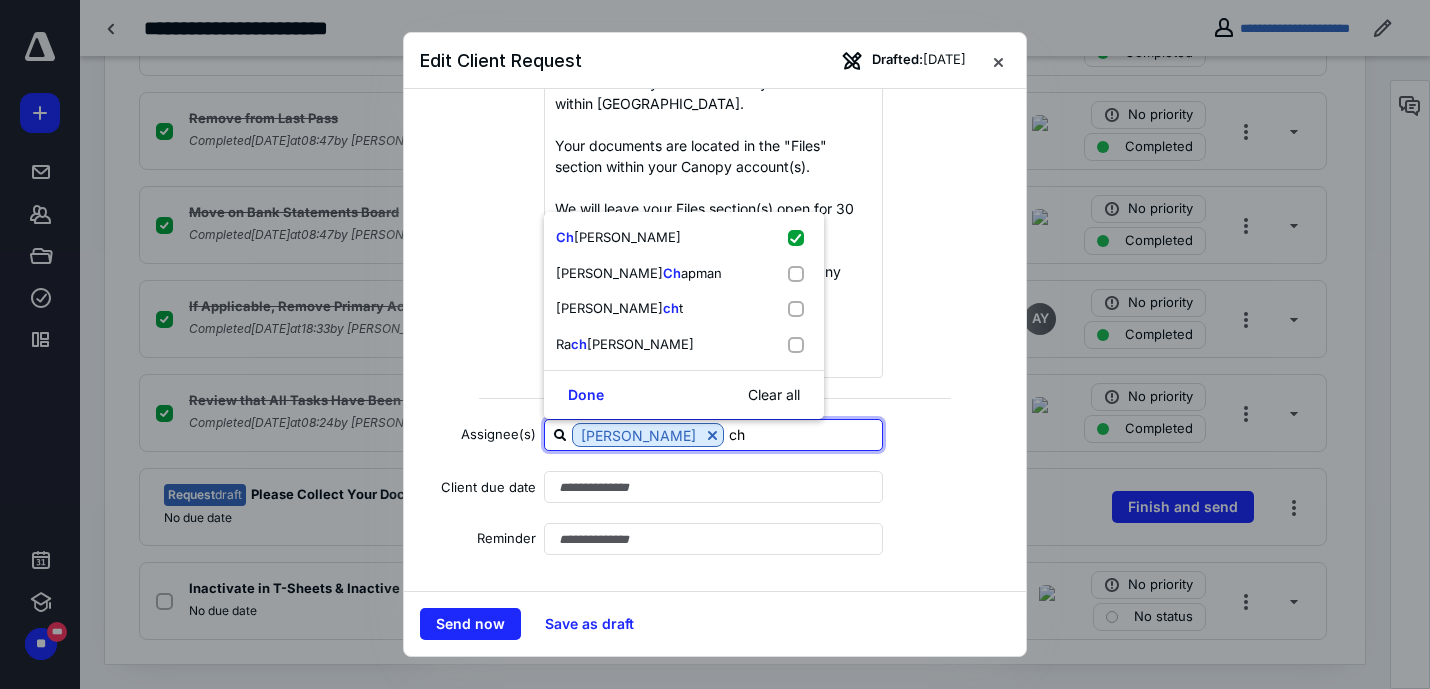 drag, startPoint x: 766, startPoint y: 442, endPoint x: 694, endPoint y: 436, distance: 72.249565 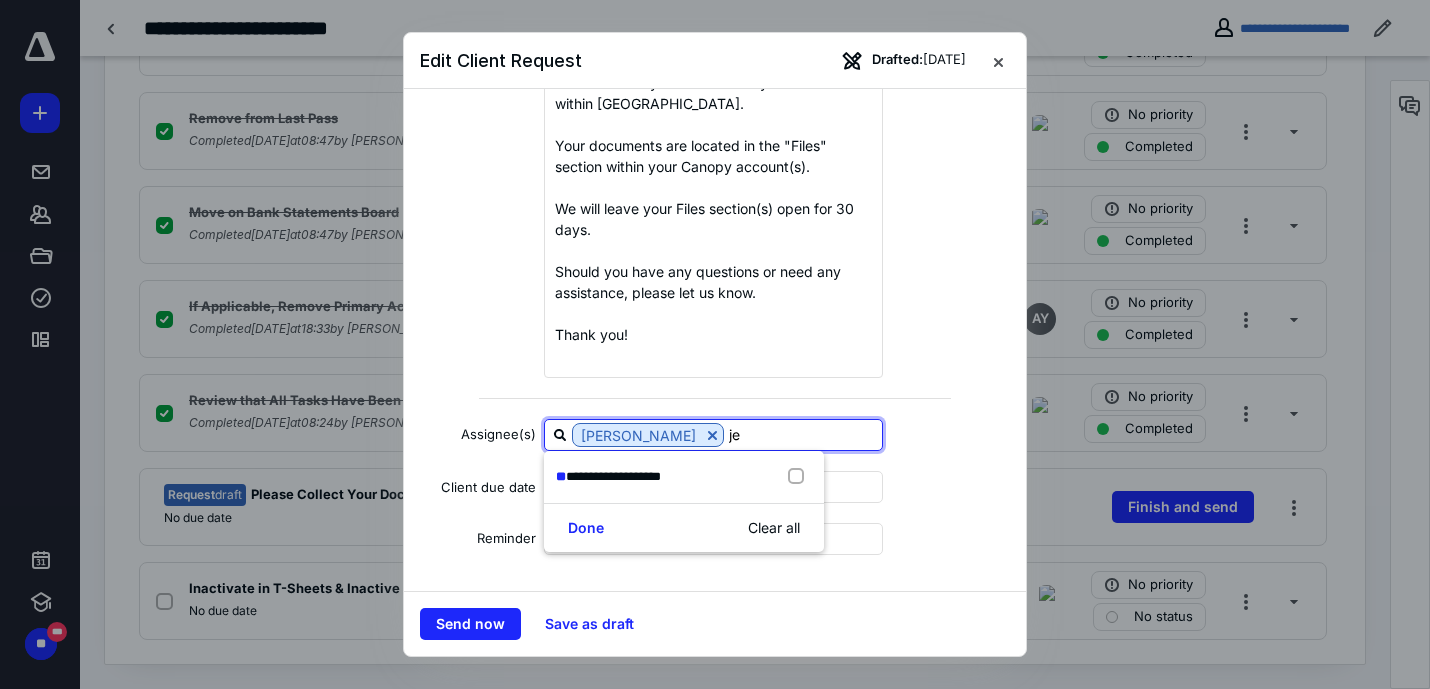 type on "jen" 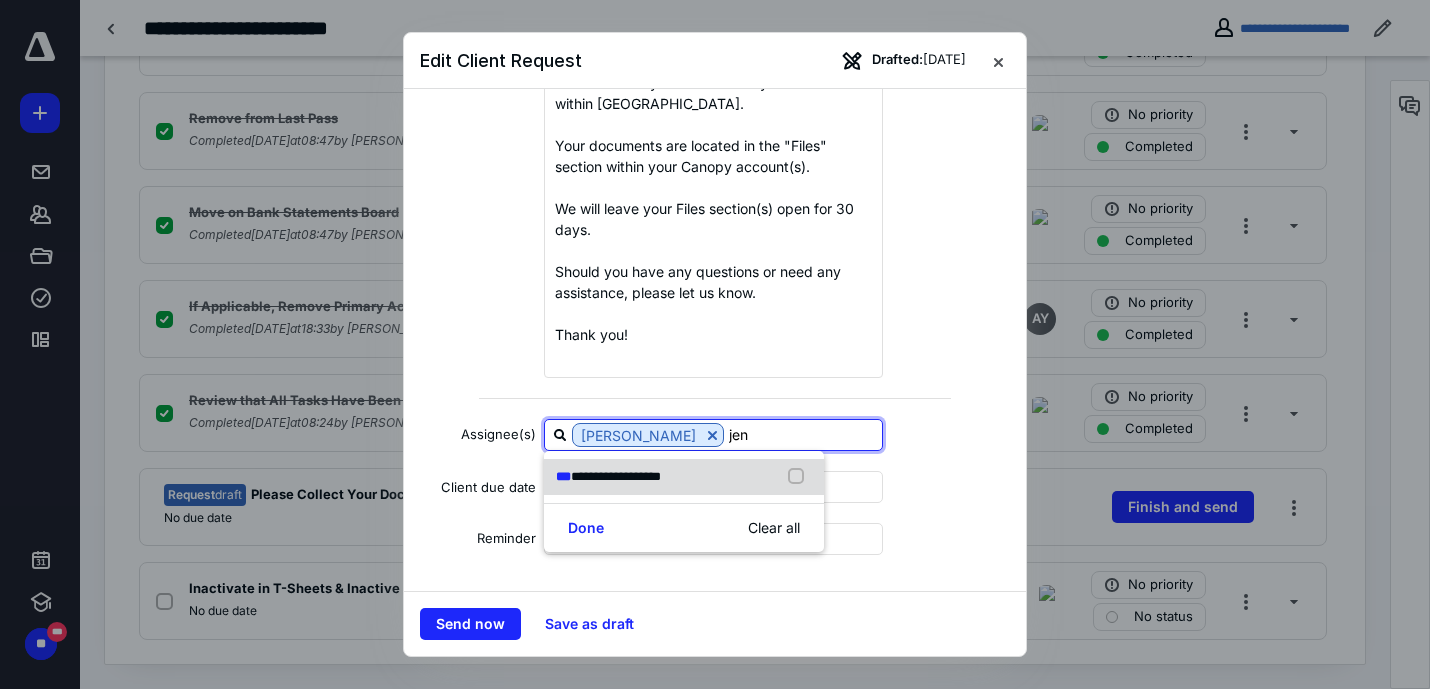 click on "**********" at bounding box center [684, 477] 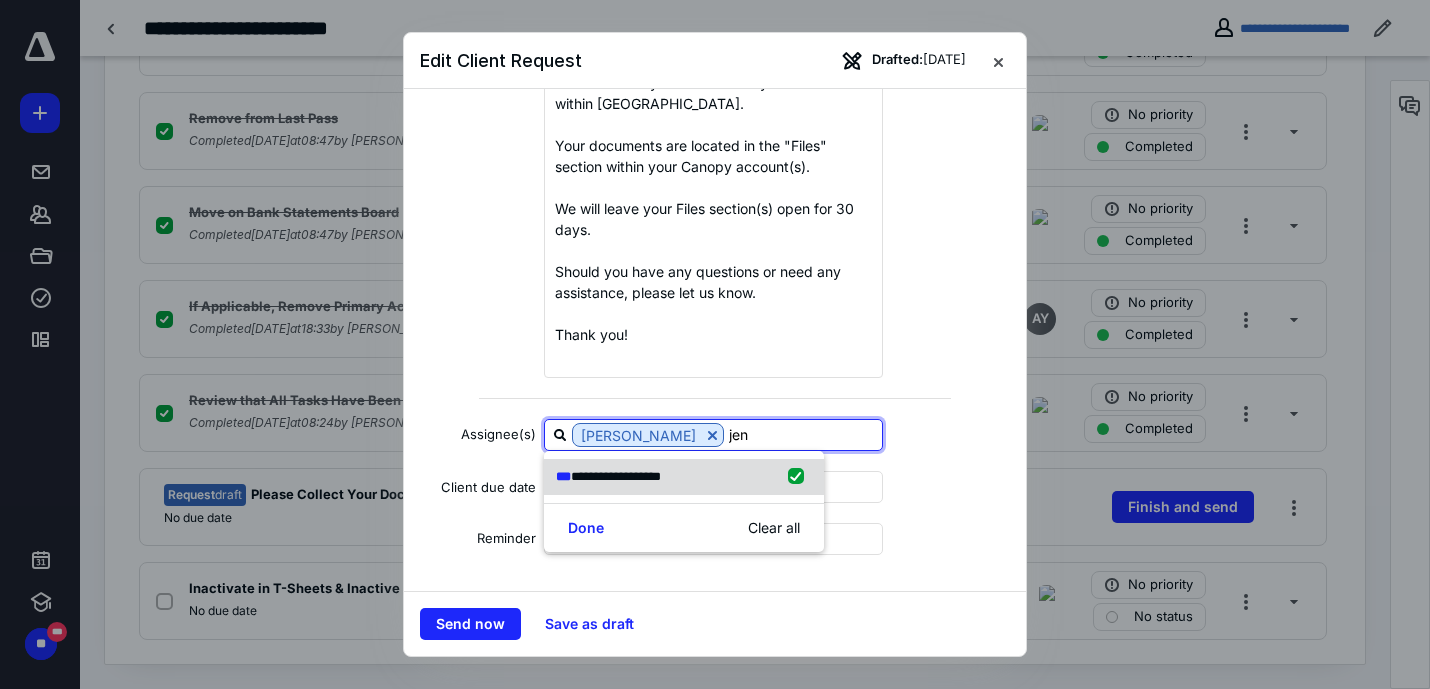checkbox on "true" 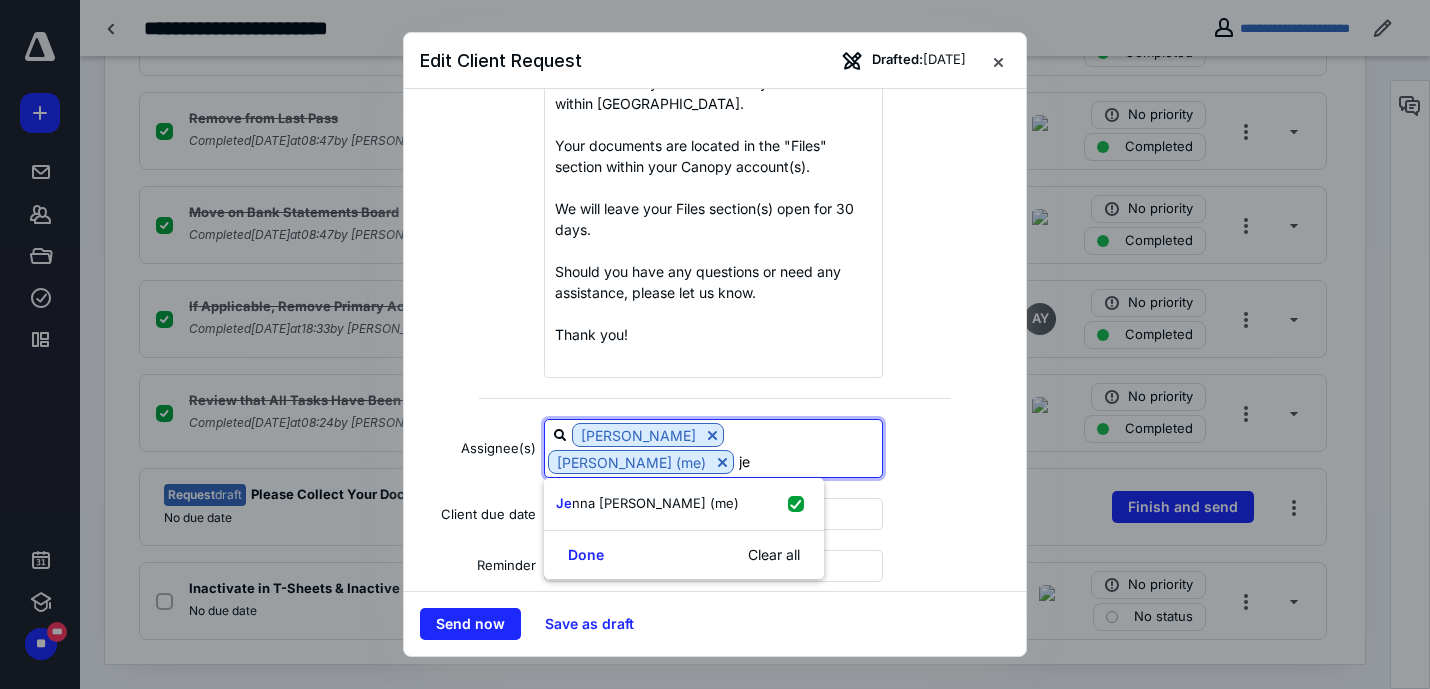 type on "j" 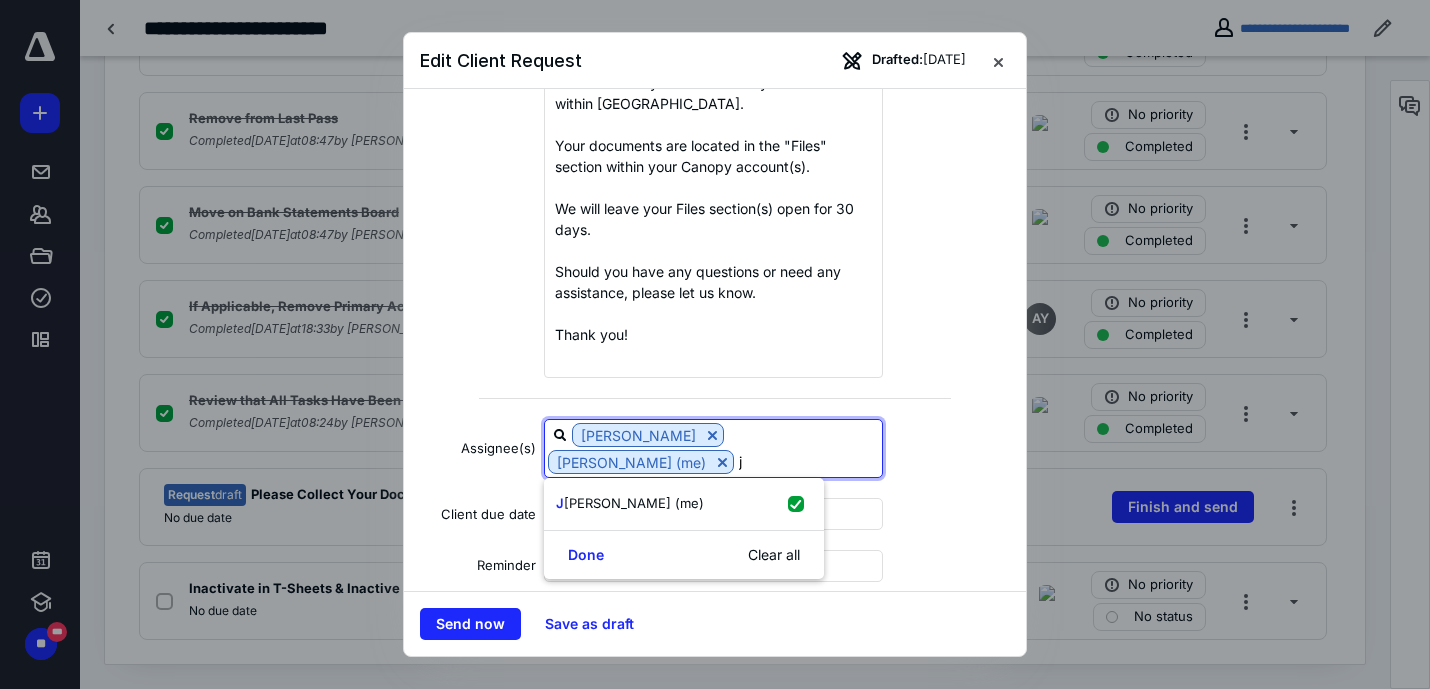type 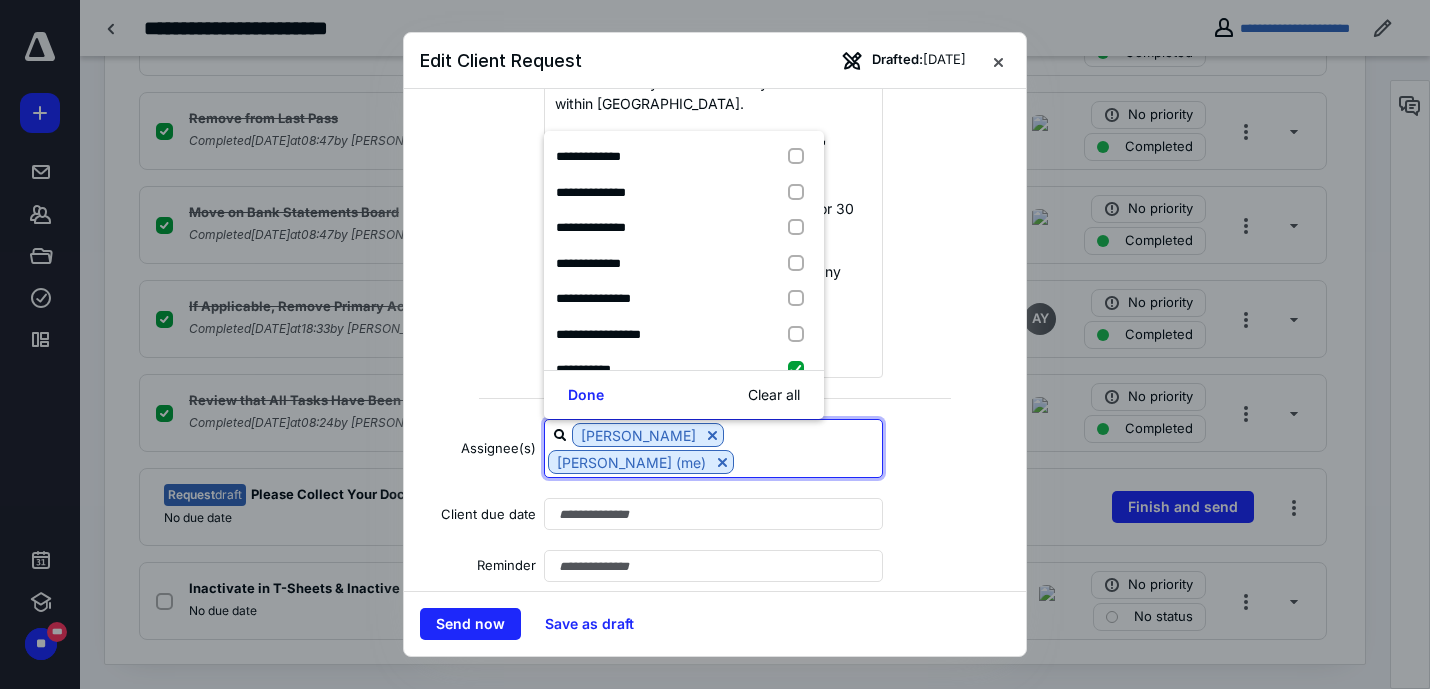 click on "**********" at bounding box center [715, 448] 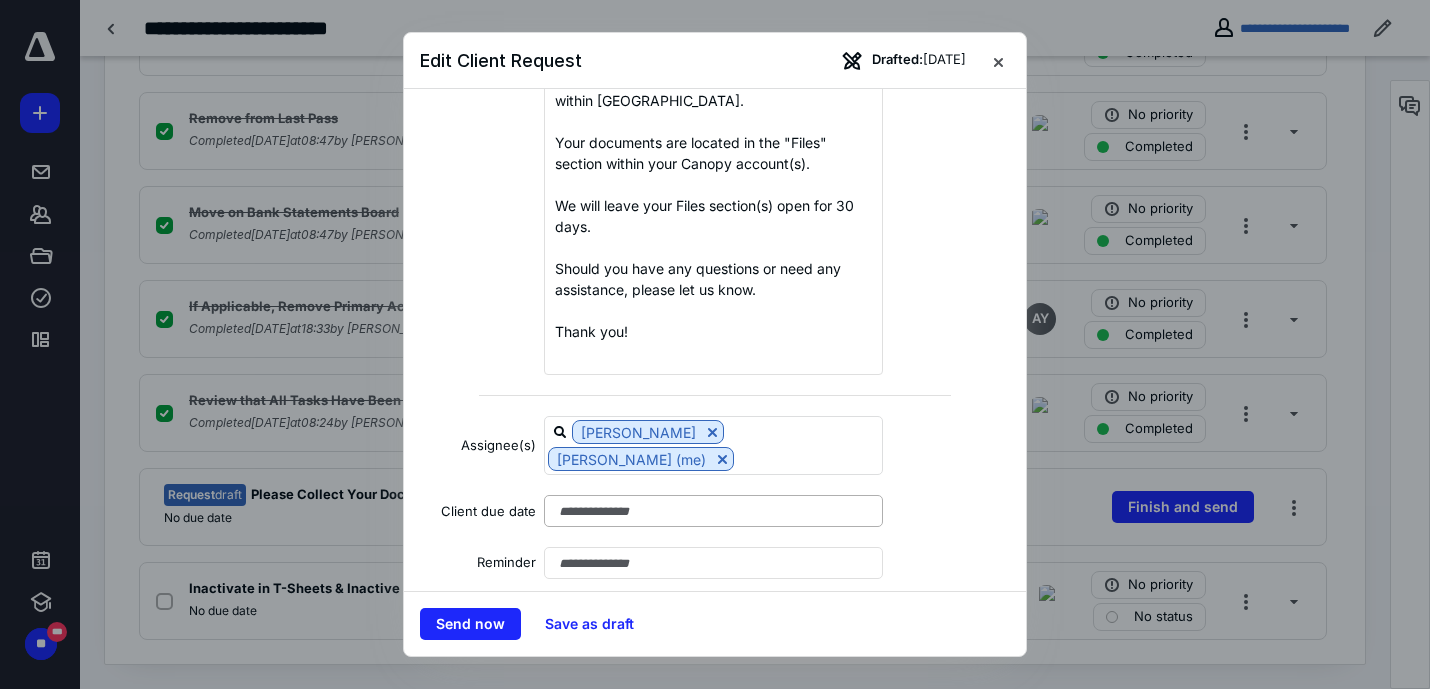 scroll, scrollTop: 309, scrollLeft: 0, axis: vertical 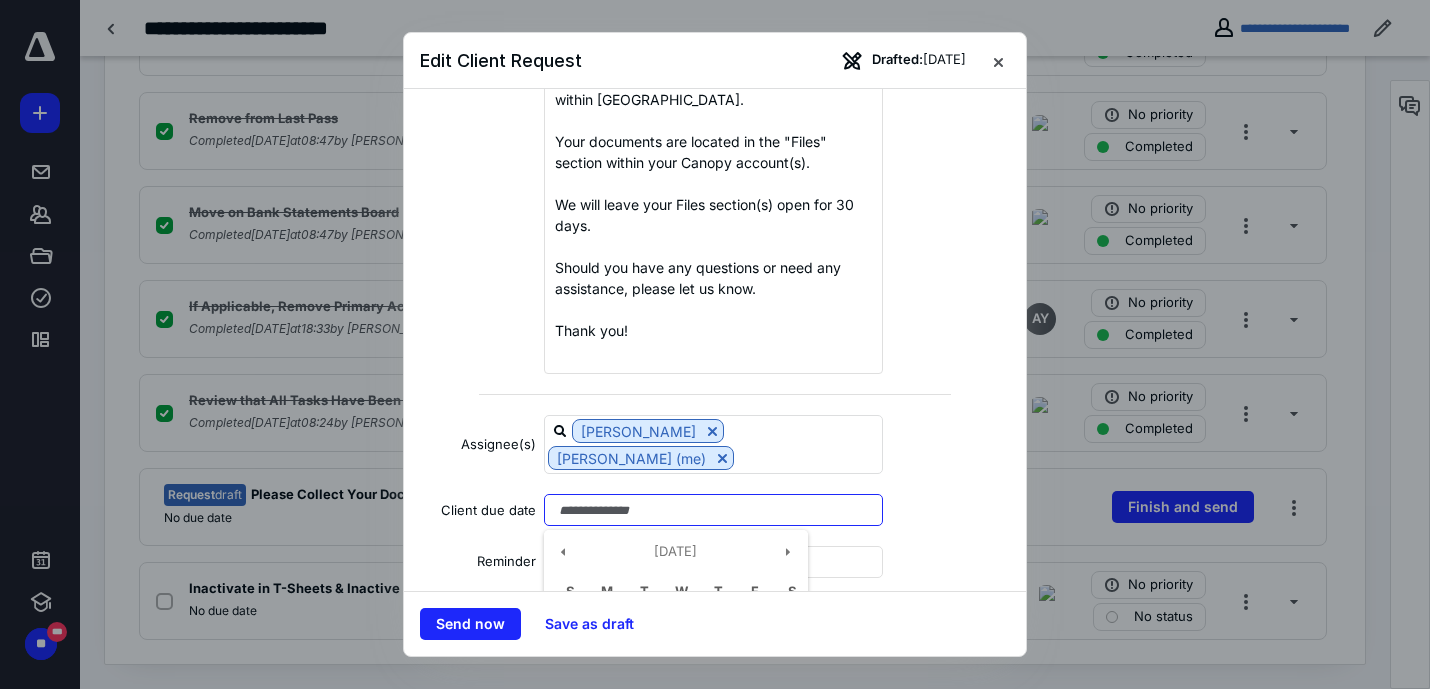 click at bounding box center (713, 510) 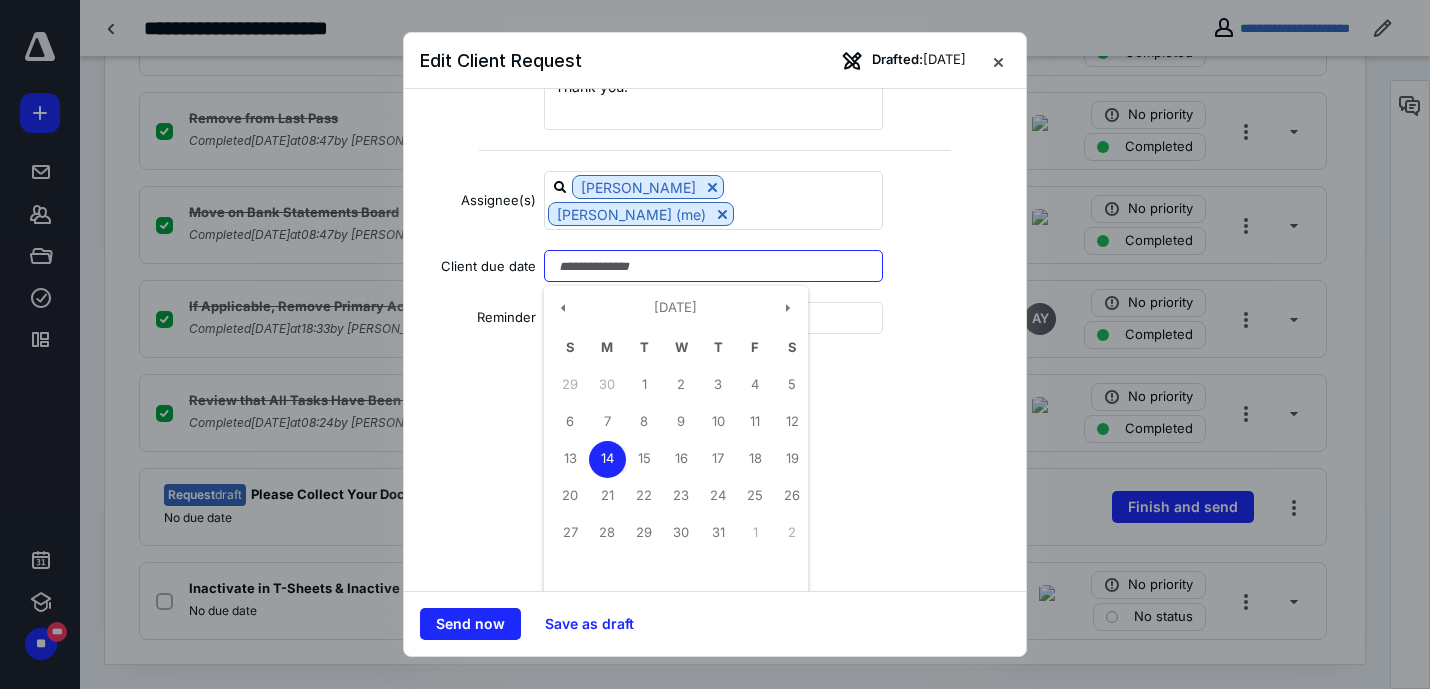 scroll, scrollTop: 558, scrollLeft: 0, axis: vertical 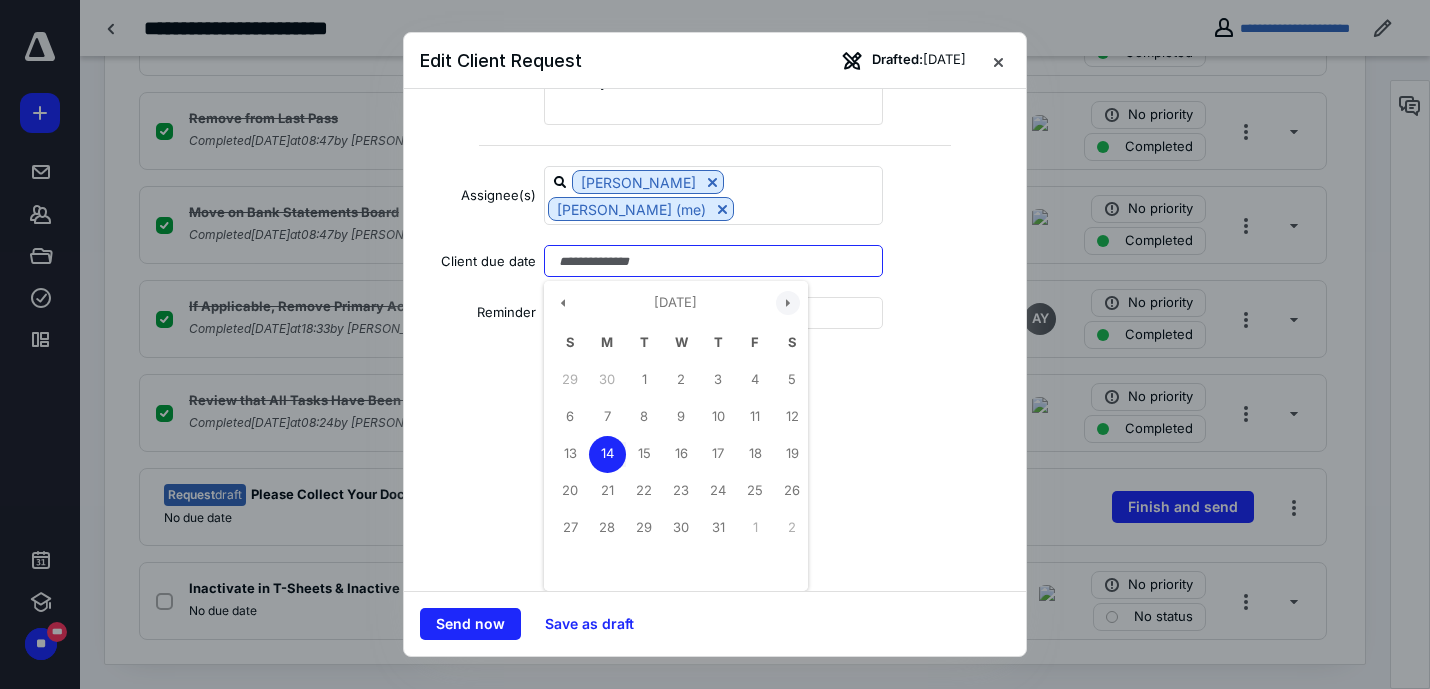 click at bounding box center [788, 303] 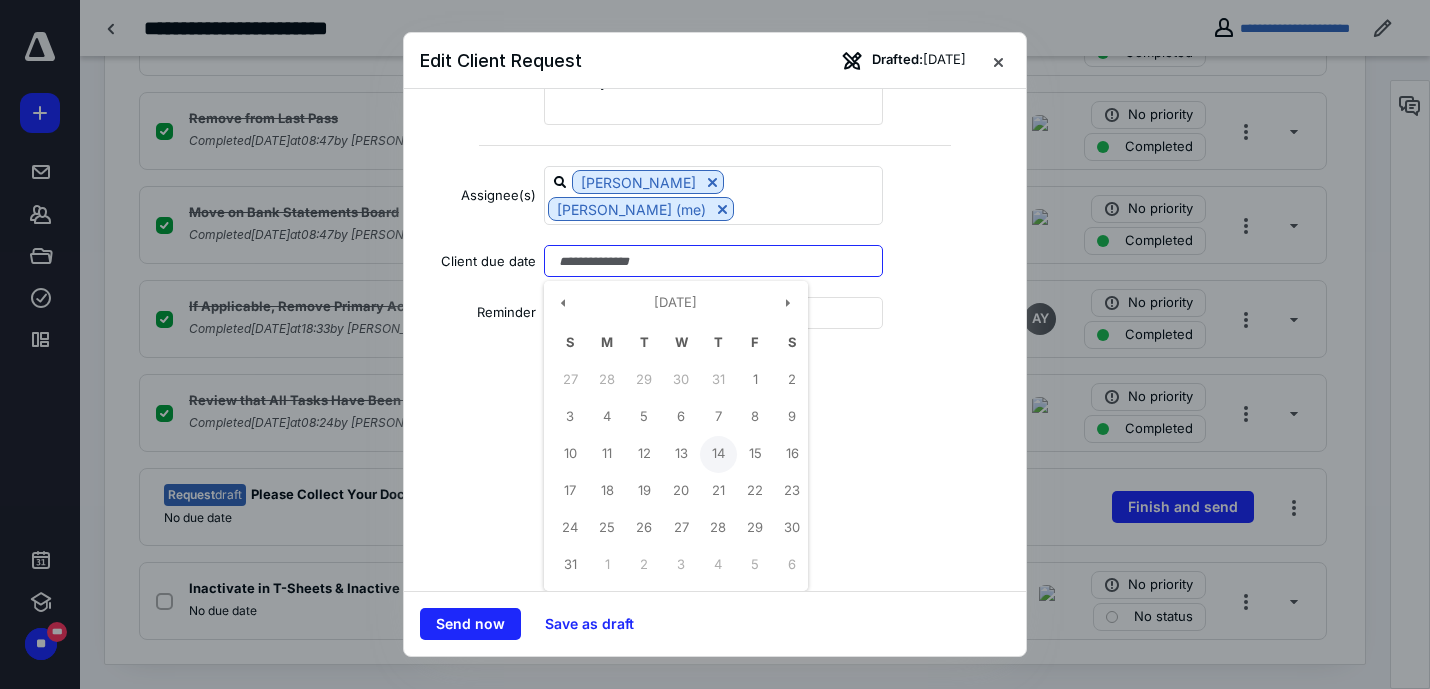 click on "14" at bounding box center [718, 454] 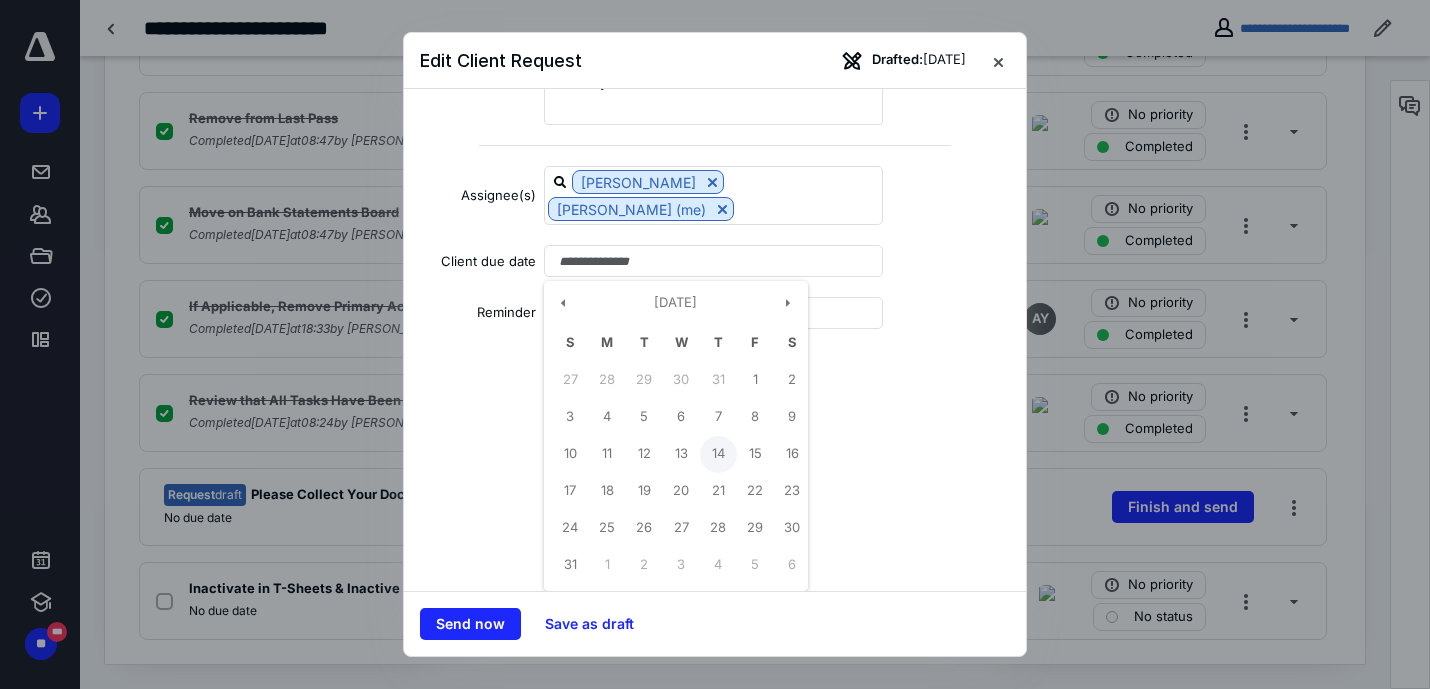 type on "**********" 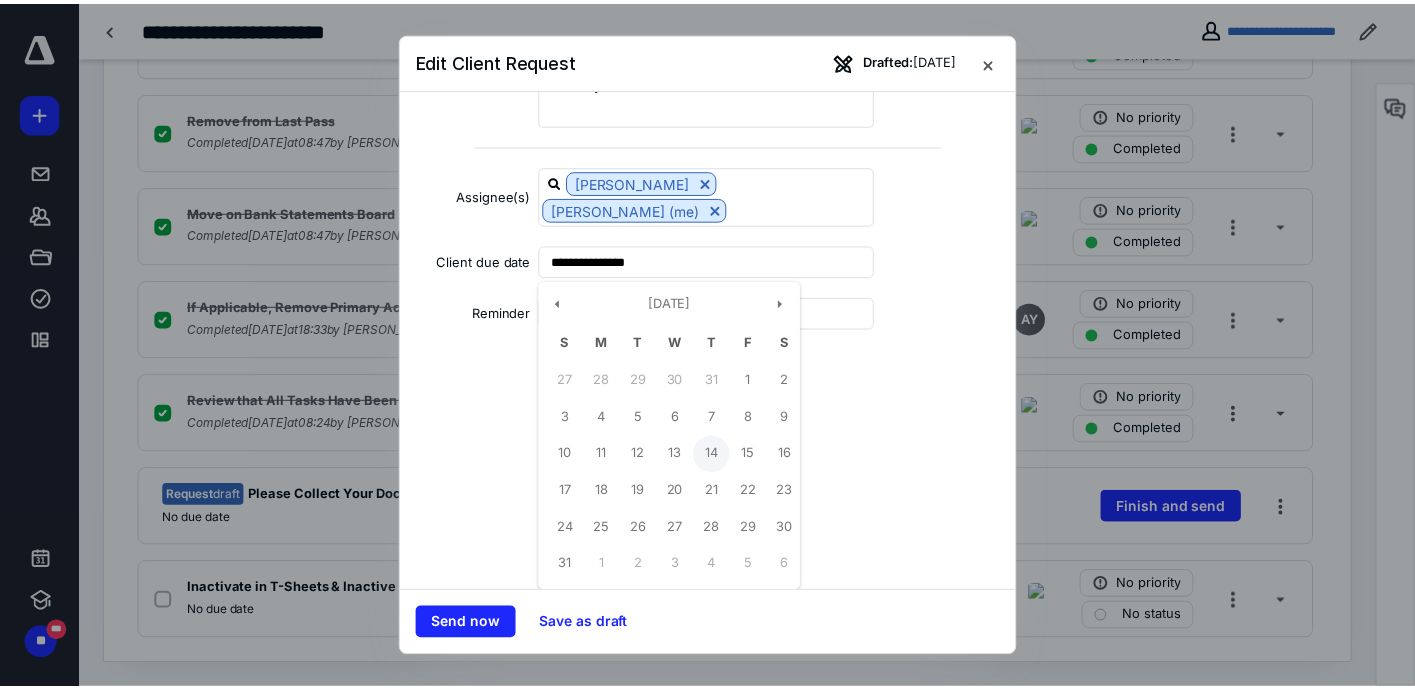 scroll, scrollTop: 332, scrollLeft: 0, axis: vertical 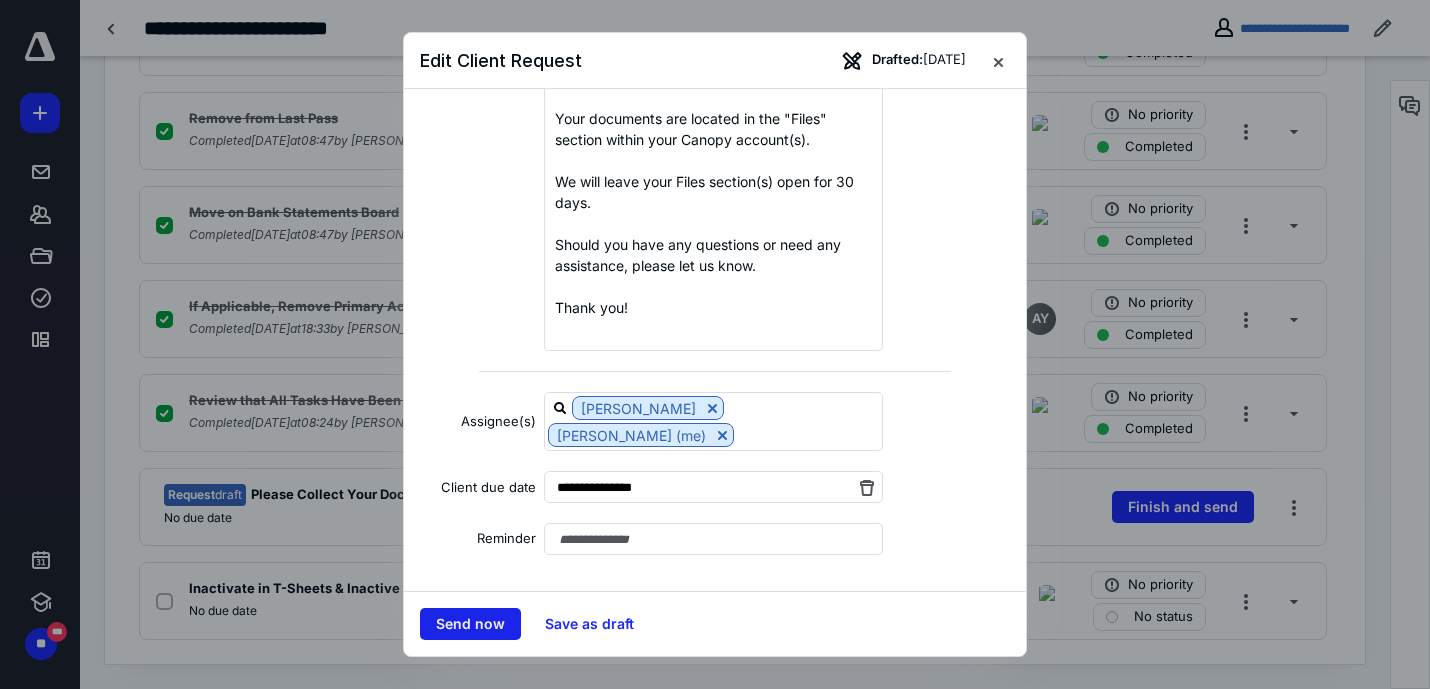 click on "Send now" at bounding box center (470, 624) 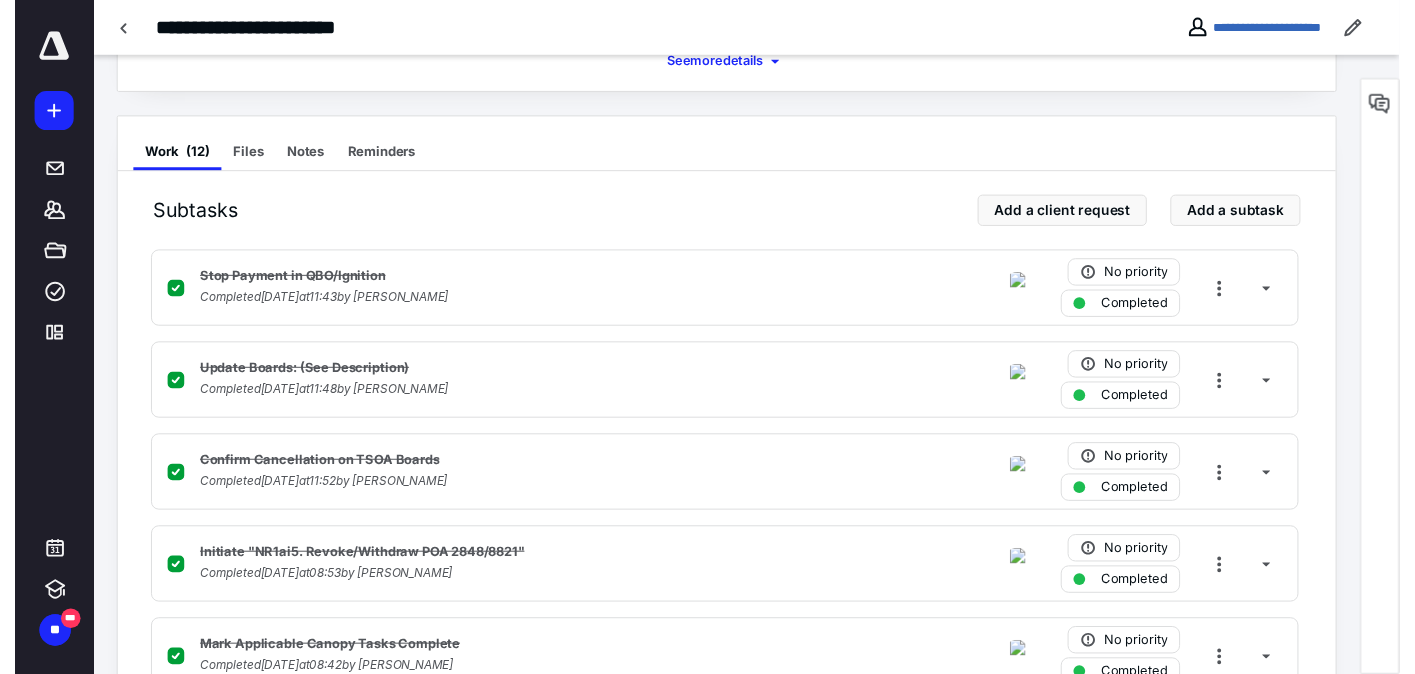 scroll, scrollTop: 0, scrollLeft: 0, axis: both 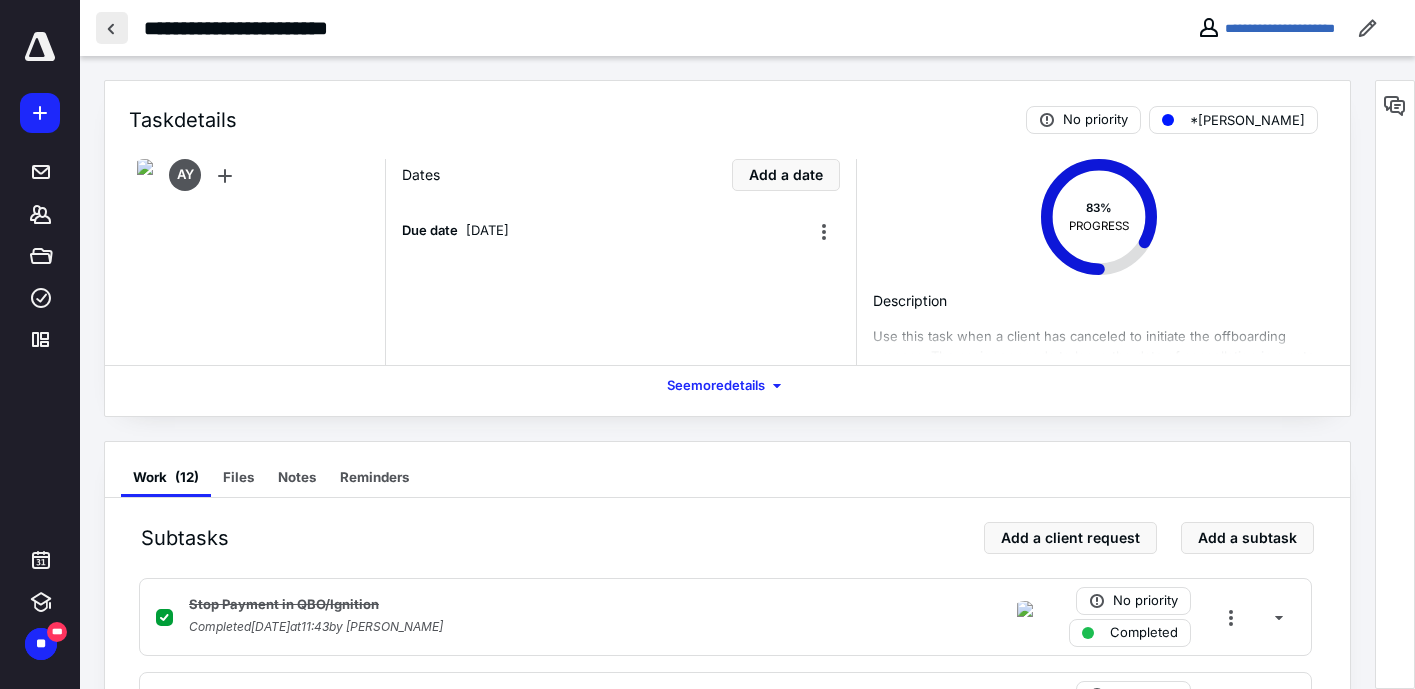 click at bounding box center (112, 28) 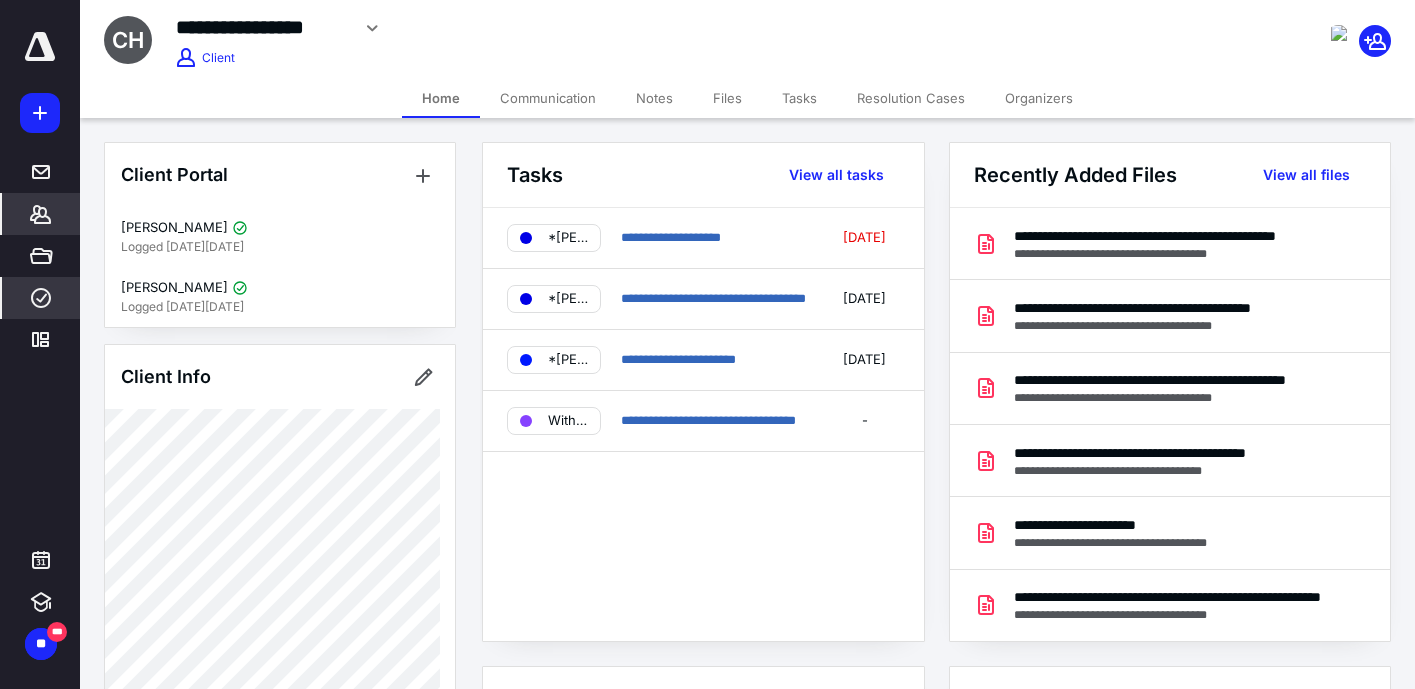 click 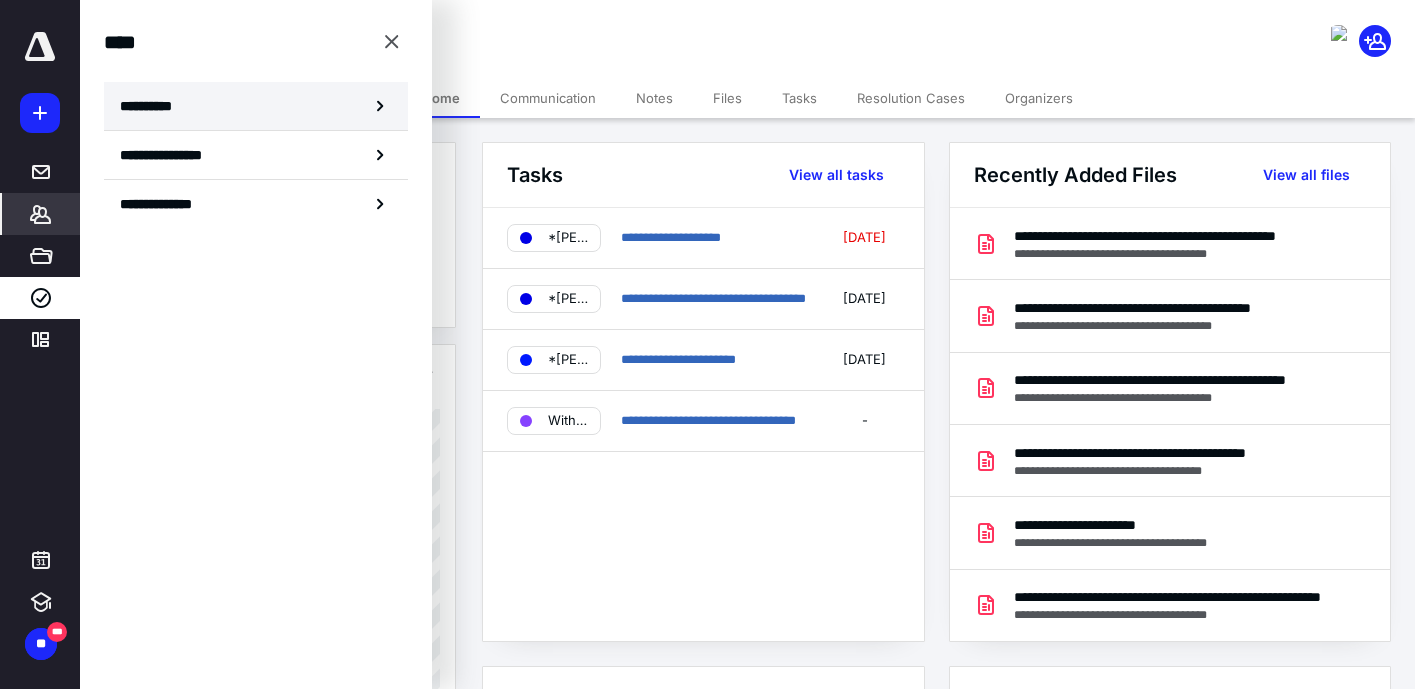 click on "**********" at bounding box center (256, 106) 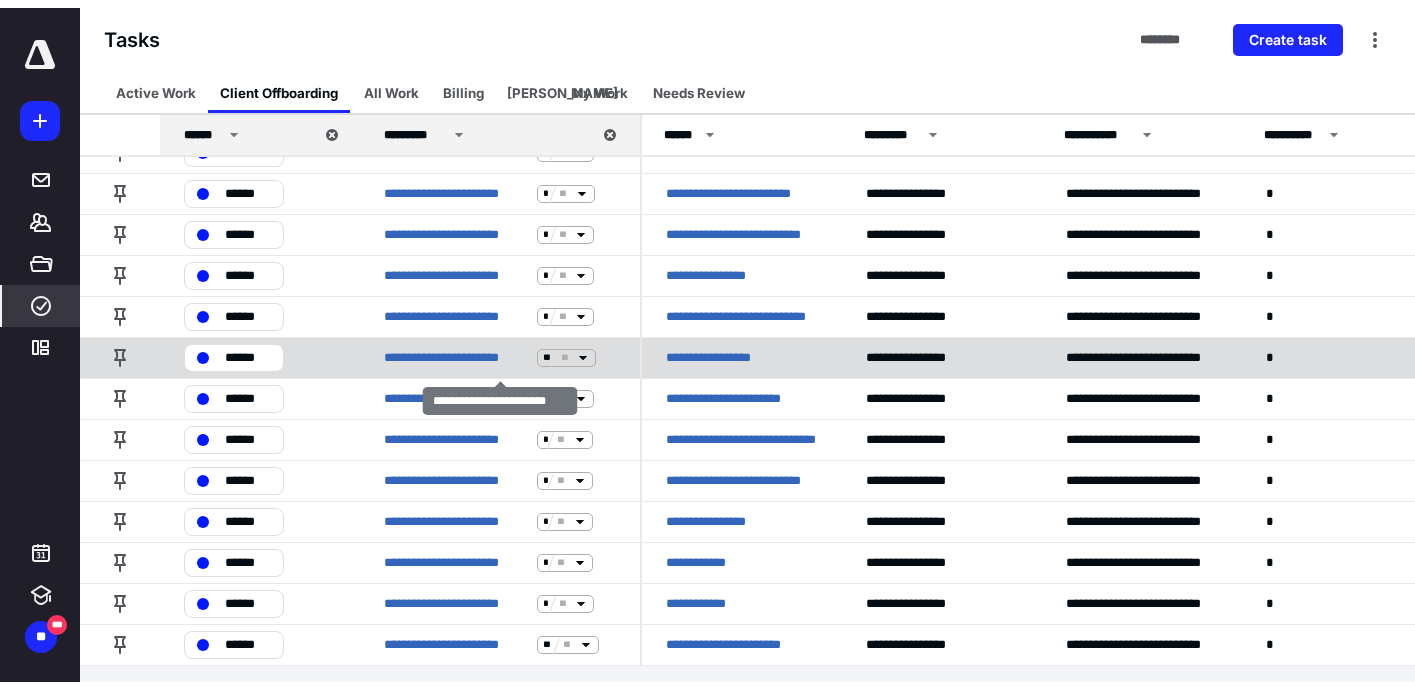 scroll, scrollTop: 0, scrollLeft: 0, axis: both 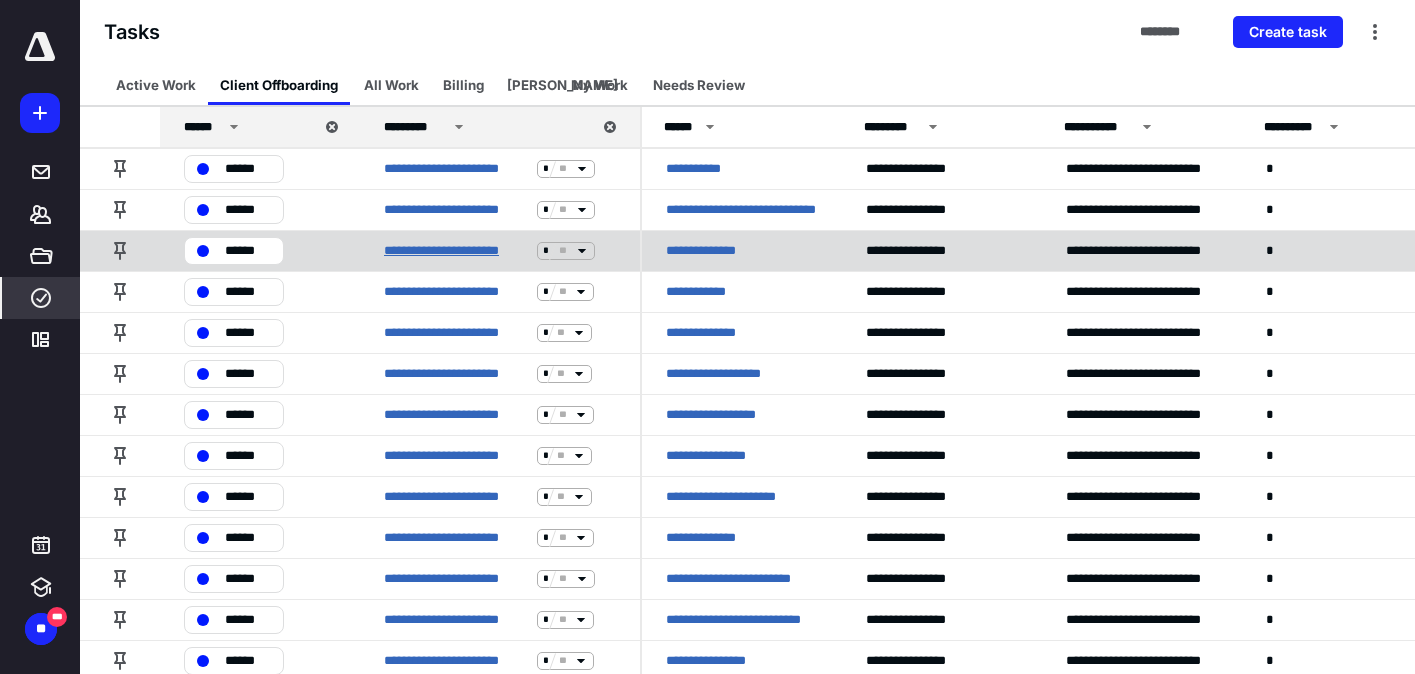 click on "**********" at bounding box center (456, 251) 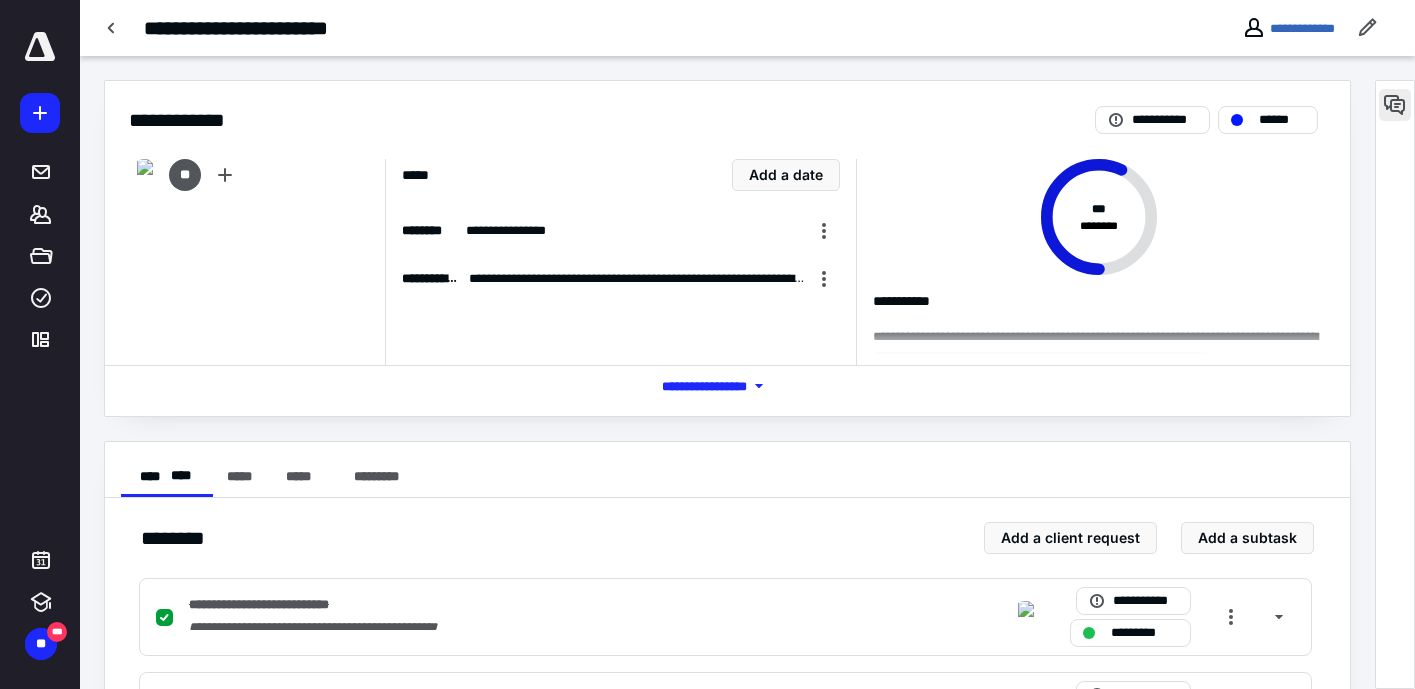 click at bounding box center [1395, 105] 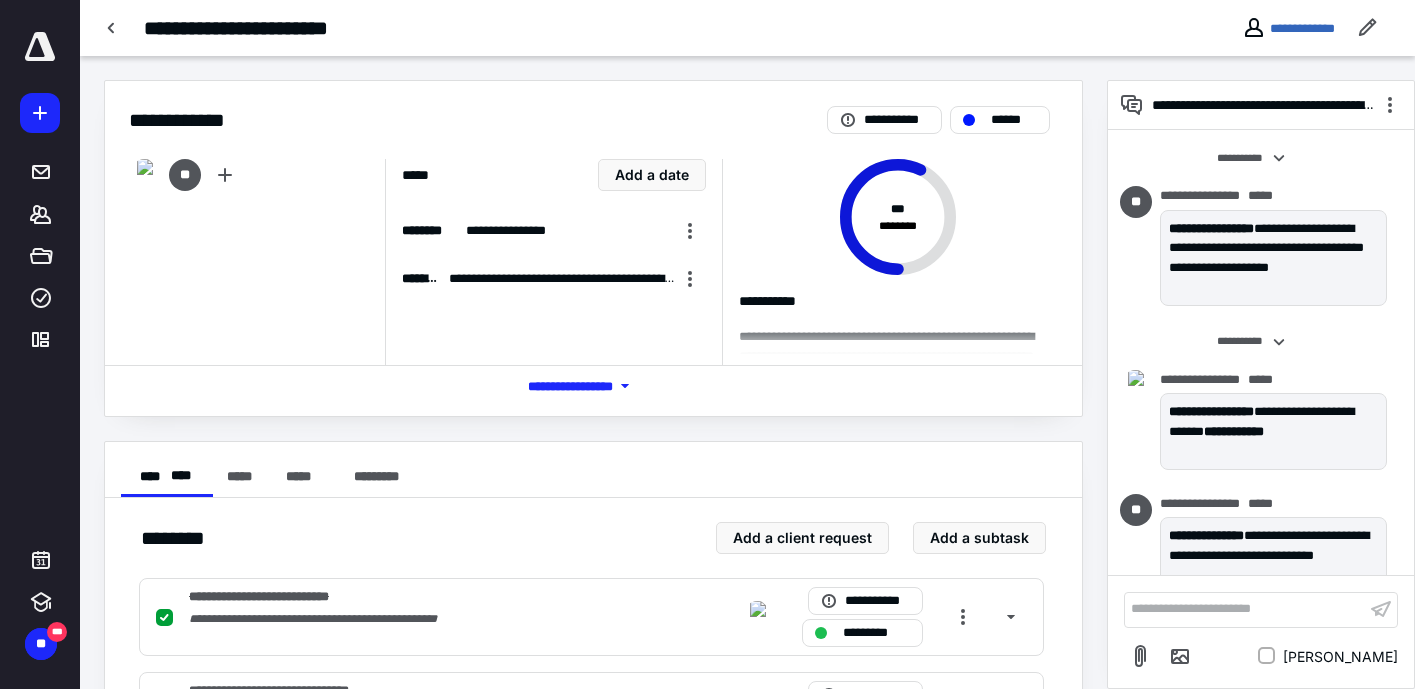 scroll, scrollTop: 753, scrollLeft: 0, axis: vertical 